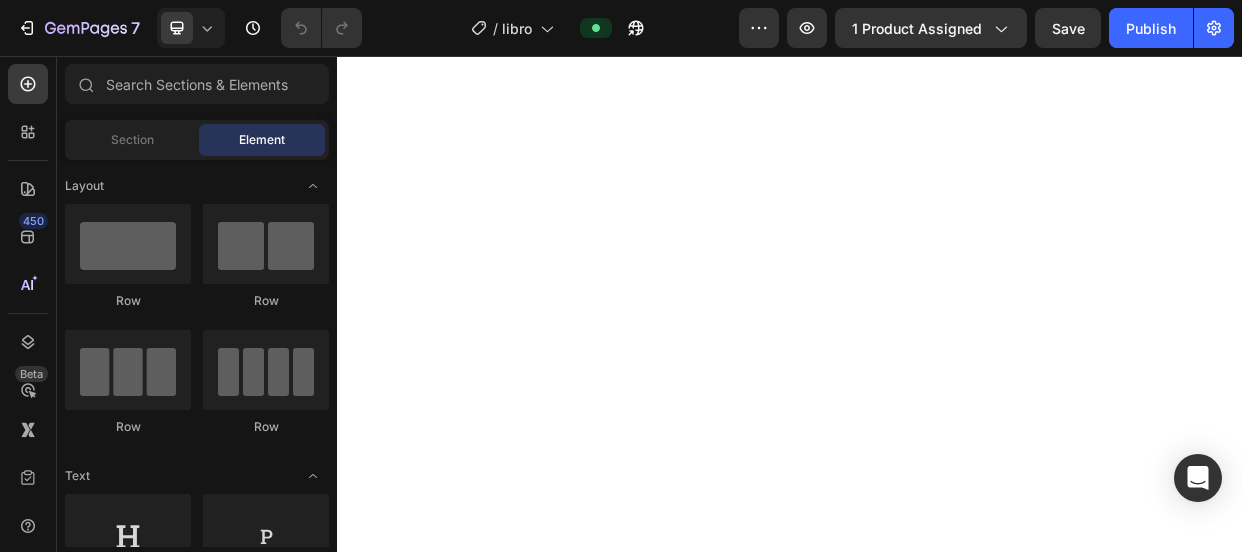 scroll, scrollTop: 0, scrollLeft: 0, axis: both 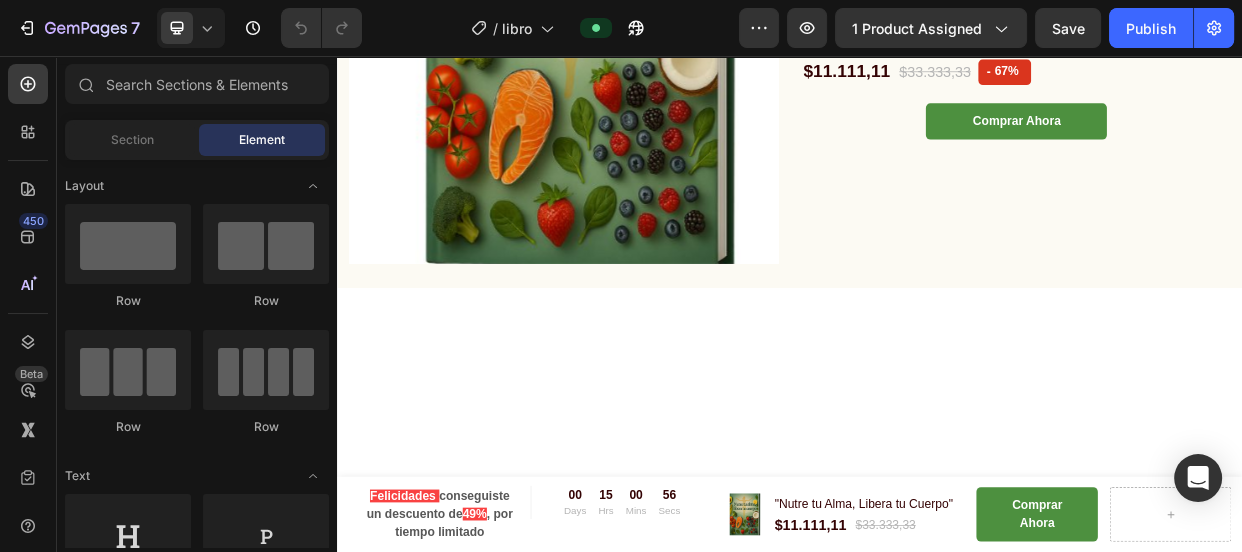 click on "Este no es un  libro  mas, es un  punto de quiebre  donde eliges en seguir como estas o cambiar de una vez y para siempre,  si esta aqui  es por que  estas preparado , ahora vas a poner excusas y postergarlo o vas a hacerte cargo y tener la  valentia  que hay que tener para  cambiar ?" at bounding box center (937, -502) 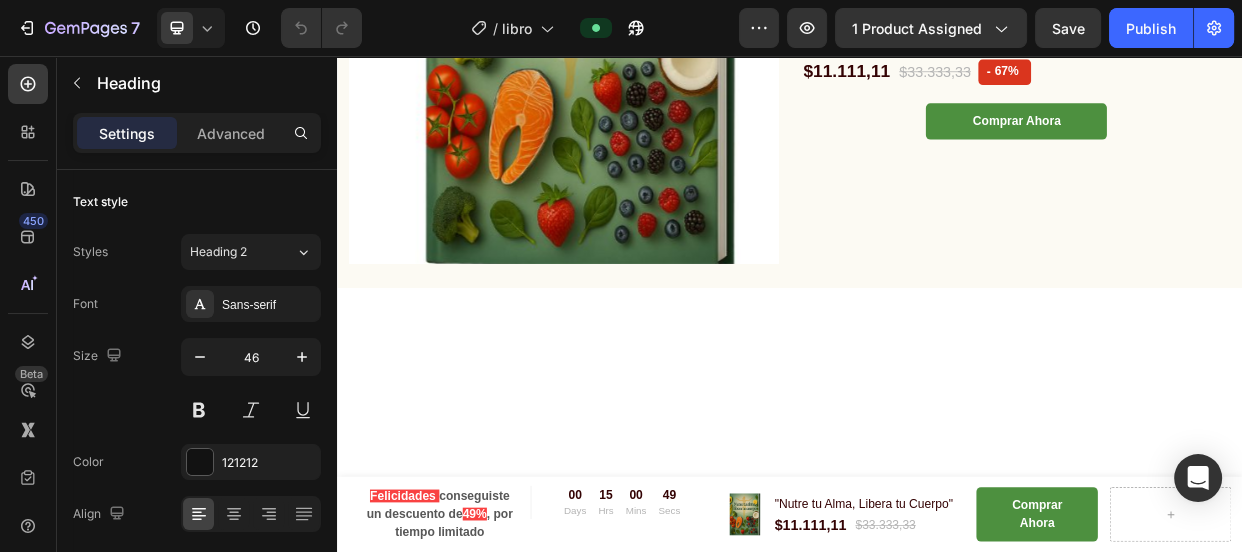 click on "Este no es un  libro  mas, es un  punto de quiebre  donde eliges en seguir como estas o cambiar de una vez y para siempre,  si esta aqui  es por que  estas preparado , ahora vas a poner excusas y postergarlo o vas a hacerte cargo y tener la  valentia  que hay que tener para  cambiar ?" at bounding box center (937, -502) 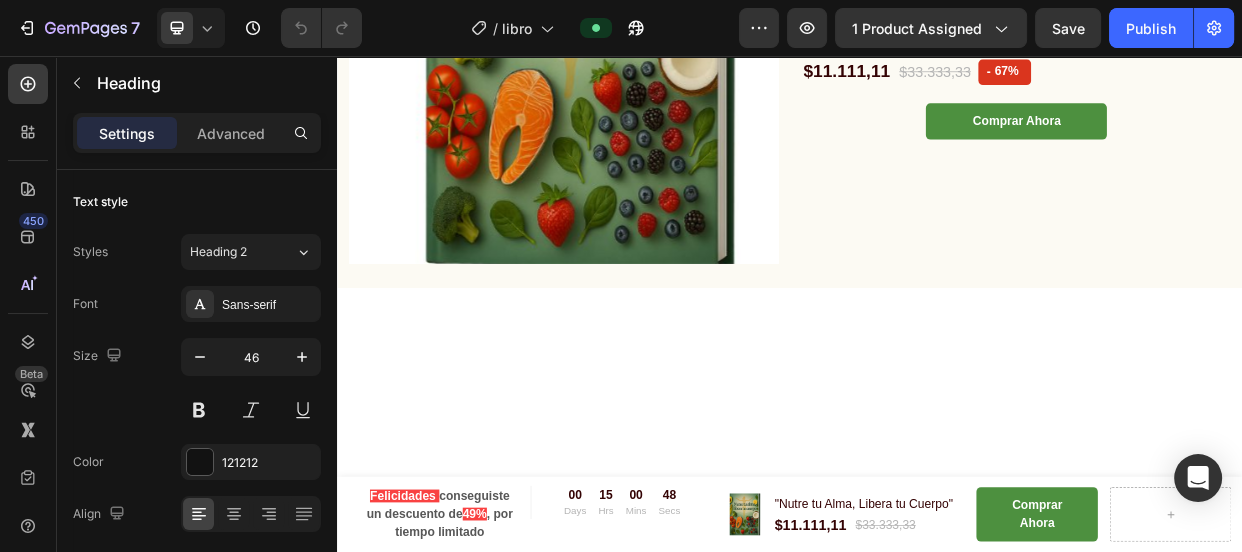 click on "Este no es un  libro  mas, es un  punto de quiebre  donde eliges en seguir como estas o cambiar de una vez y para siempre,  si esta aqui  es por que  estas preparado , ahora vas a poner excusas y postergarlo o vas a hacerte cargo y tener la  valentia  que hay que tener para  cambiar ?" at bounding box center (937, -502) 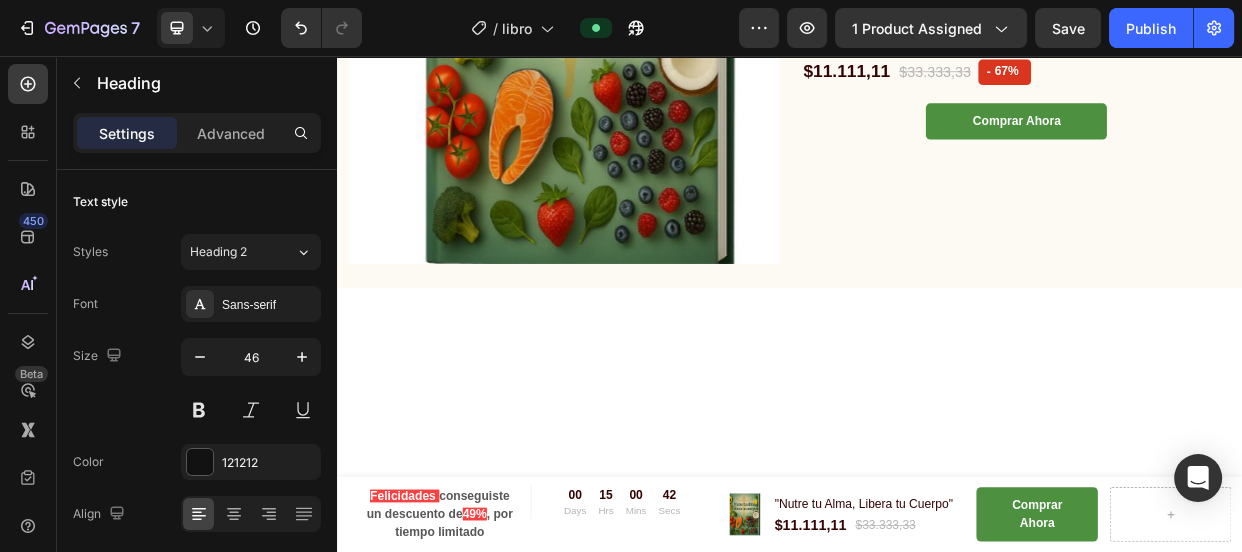 click on "Este no es un  libro  mas, es un  punto de quiebre  donde eliges en seguir como estas o cambiar de una vez y para siempre,  si esta aqui  es por que  estas preparado ,  ahora vas a poner excusas y postergarlo o vas a hacerte cargo y tener la  valentia  que hay que tener para  cambiar ?" at bounding box center (937, -502) 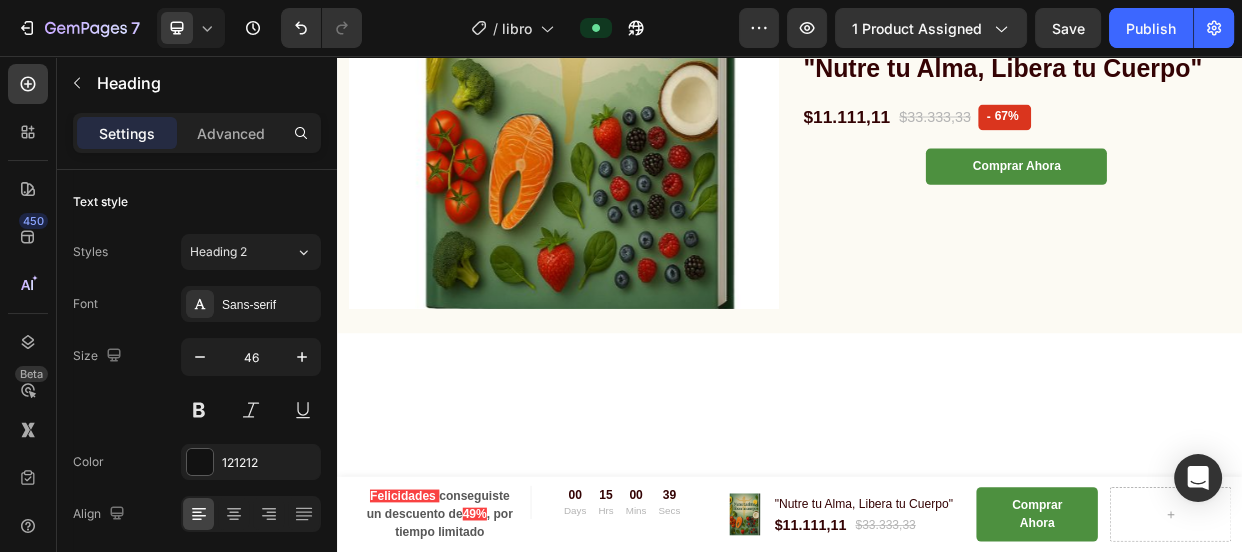 click on "Este no es un  libro  mas, es un  punto de quiebre  donde eliges en seguir como estas o cambiar de una vez y para siempre,  si esta aqui  es por que  estas preparado ,  ahora  vas a poner excusas y postergarlo o vas a hacerte cargo y tener la  valentia  que hay que tener para  cambiar ?" at bounding box center (937, -472) 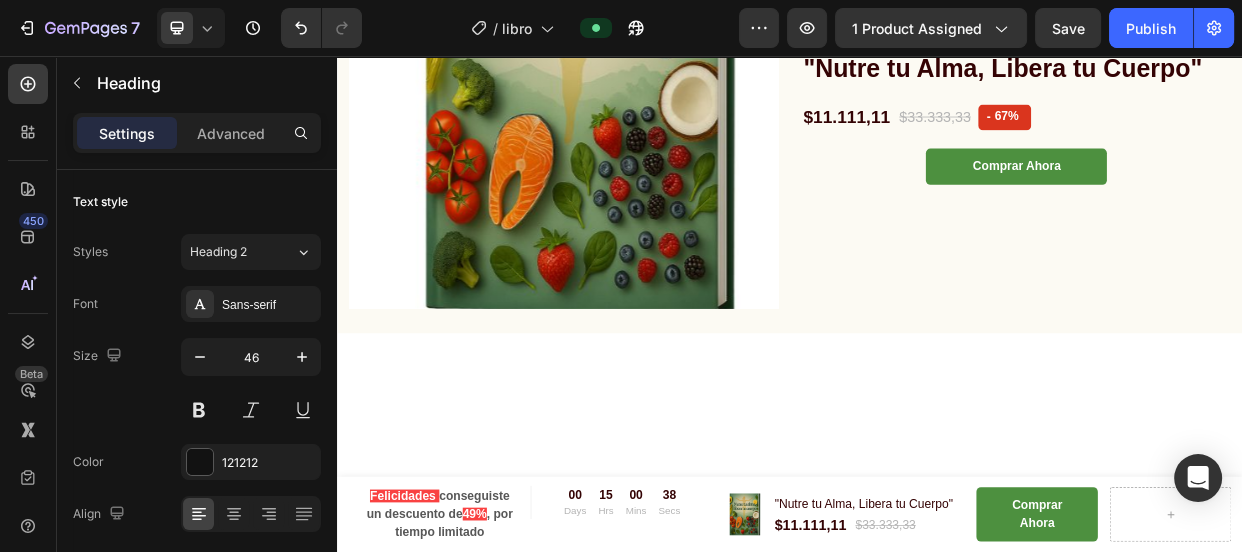 drag, startPoint x: 467, startPoint y: 353, endPoint x: 669, endPoint y: 339, distance: 202.48457 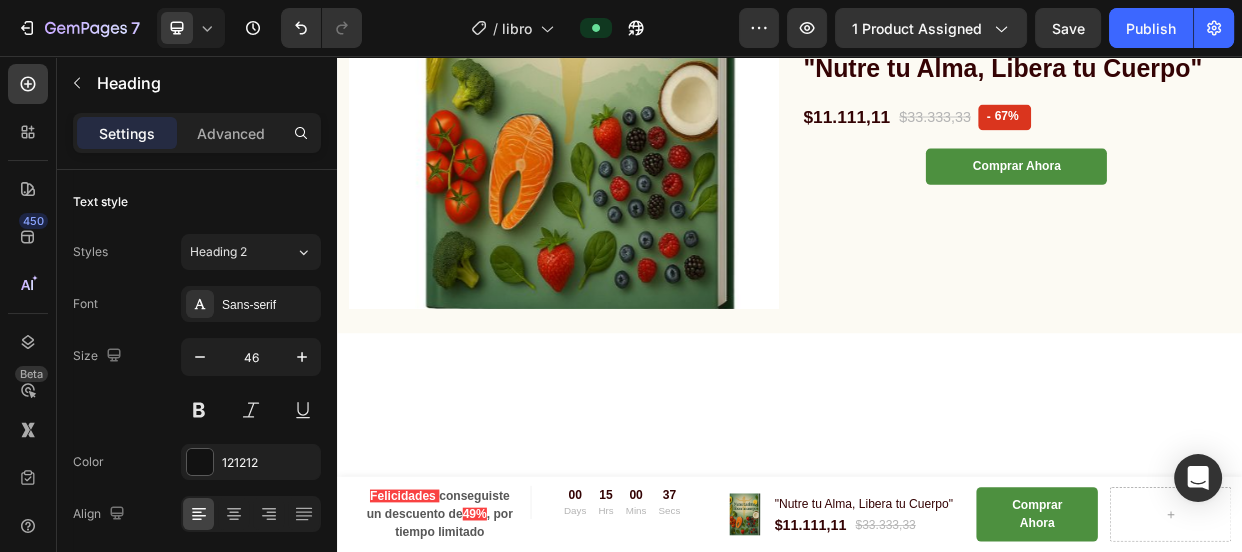 click on "Este no es un  libro  mas, es un  punto de quiebre  donde eliges en seguir como estas o cambiar de una vez y para siempre,  si esta aqui  es por que  estas preparado ,  ahora  vas a poner excusas y postergarlo o vas a hacerte cargo y tener la  valentia  que hay que tener para  cambiar ?" at bounding box center [937, -472] 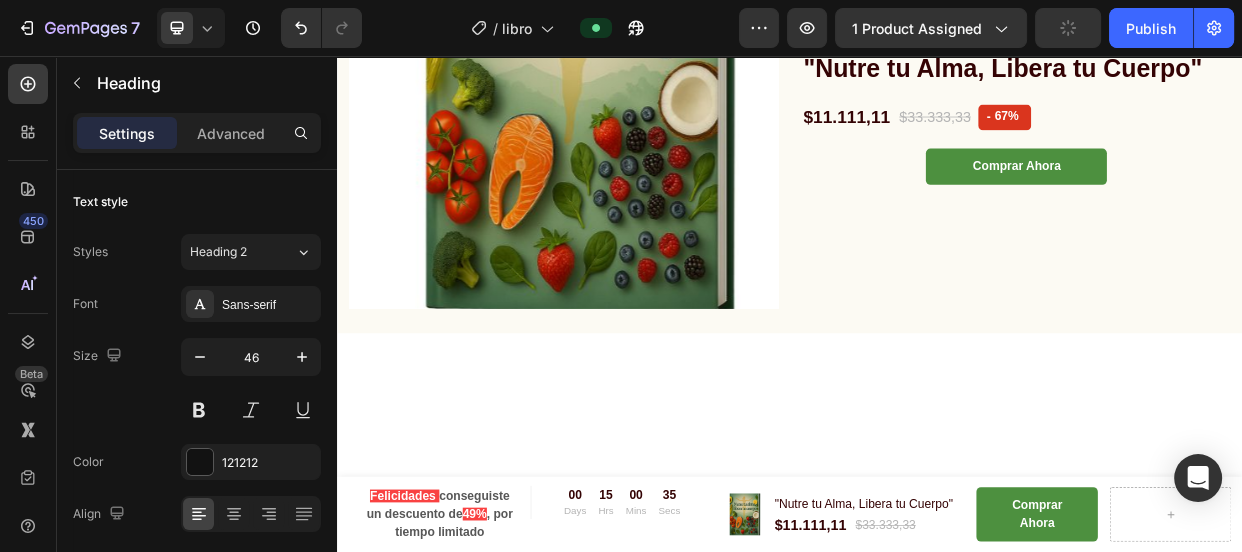 drag, startPoint x: 1064, startPoint y: 362, endPoint x: 339, endPoint y: 163, distance: 751.8151 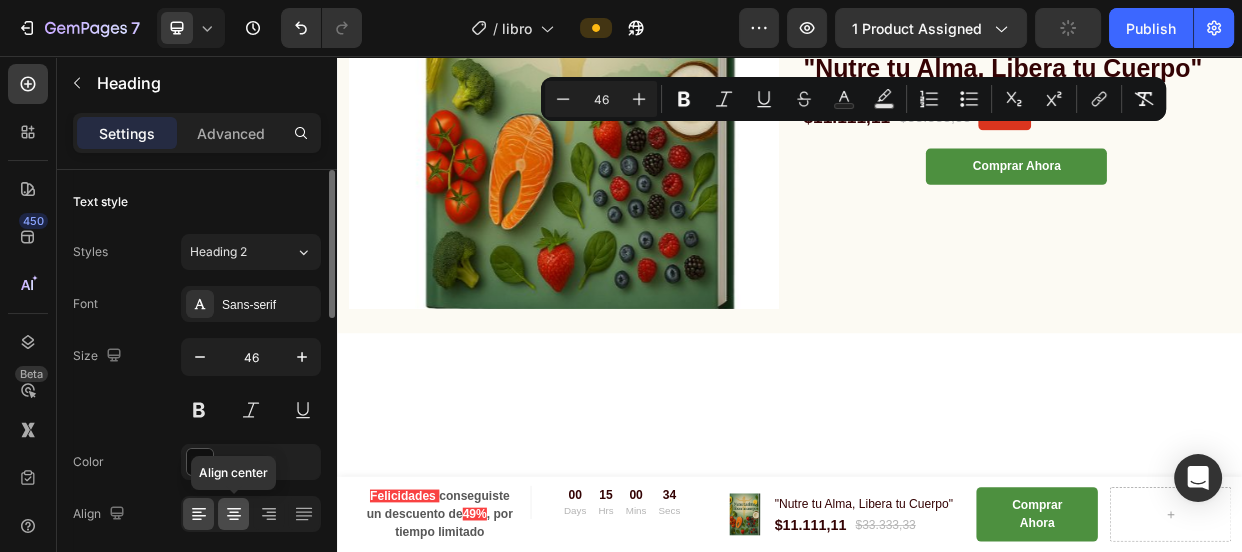 click 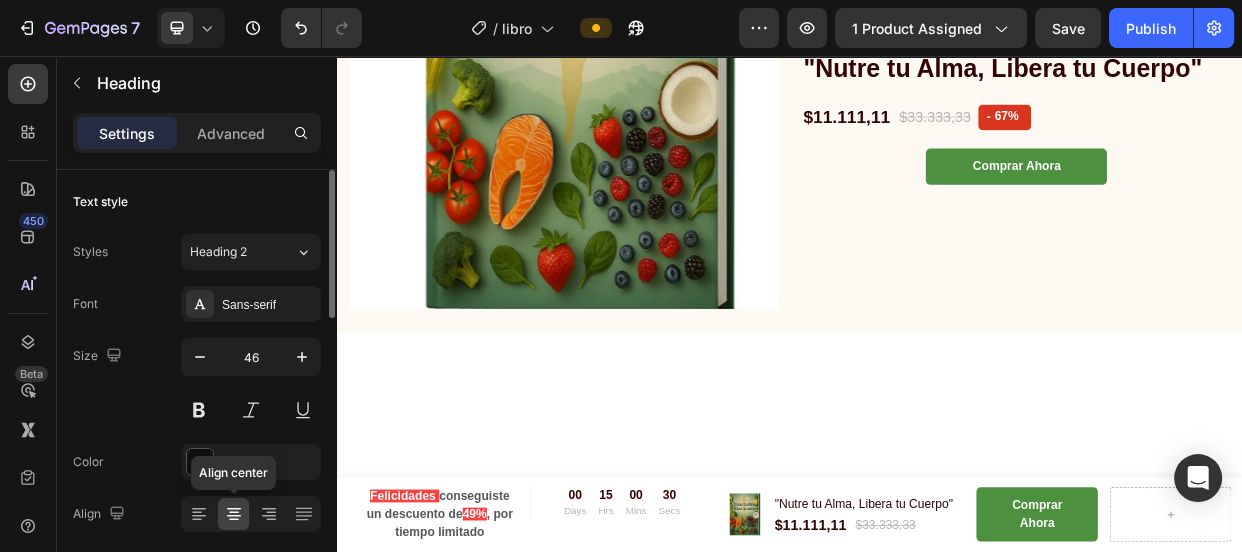 click 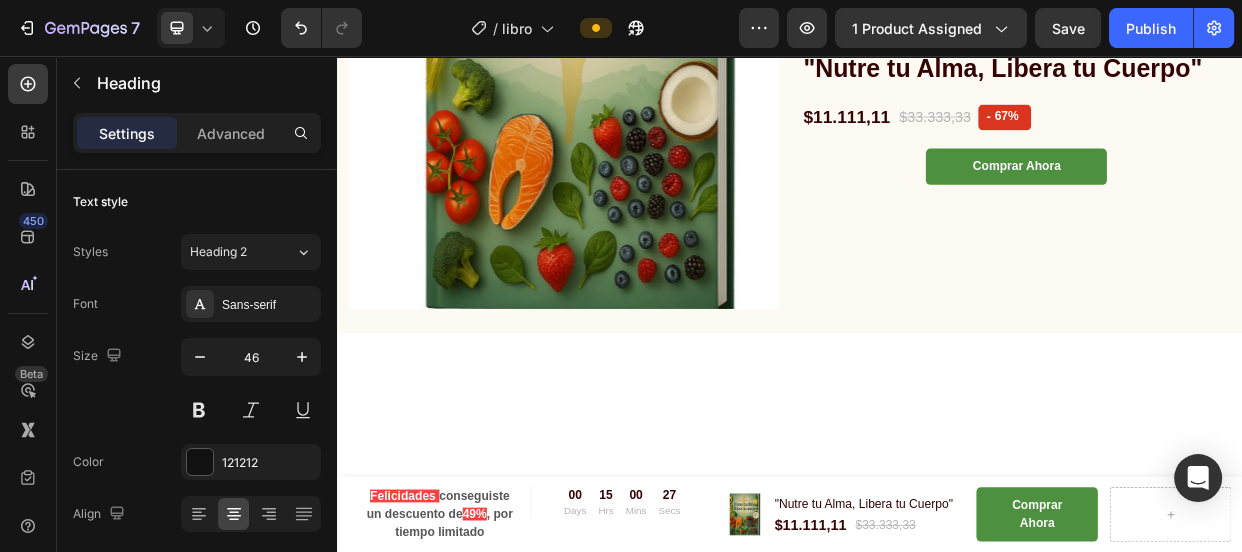 drag, startPoint x: 1159, startPoint y: 422, endPoint x: 350, endPoint y: 180, distance: 844.4199 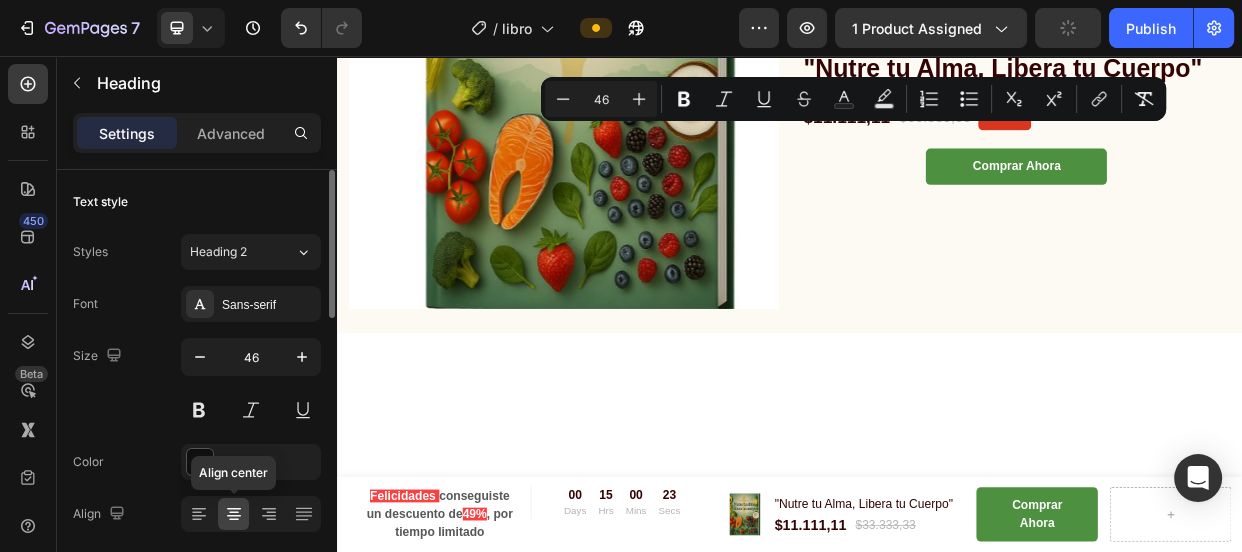 click 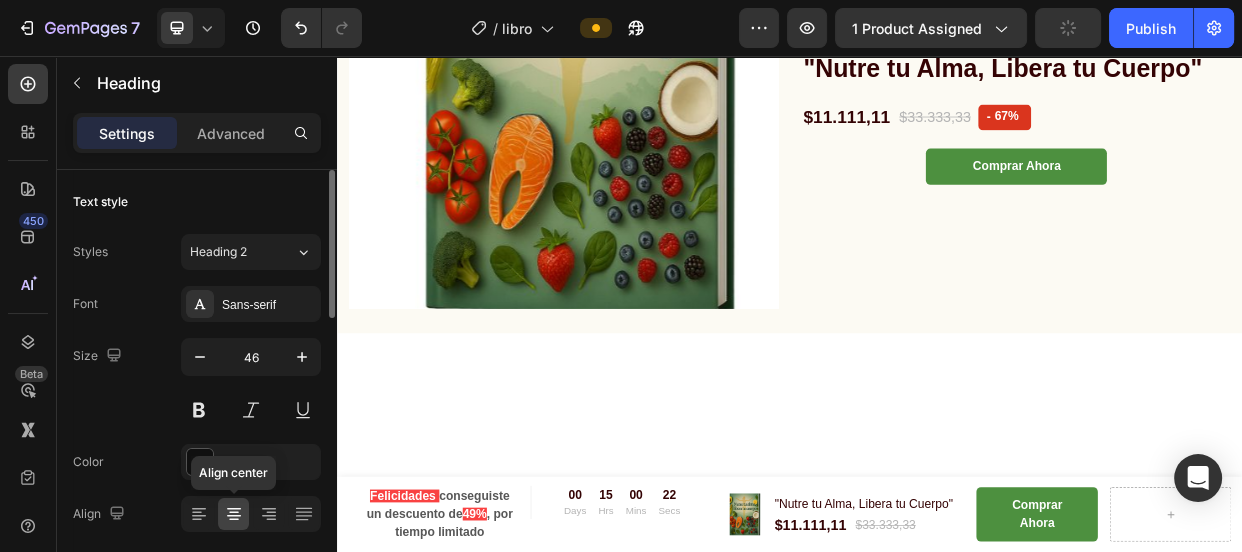 click 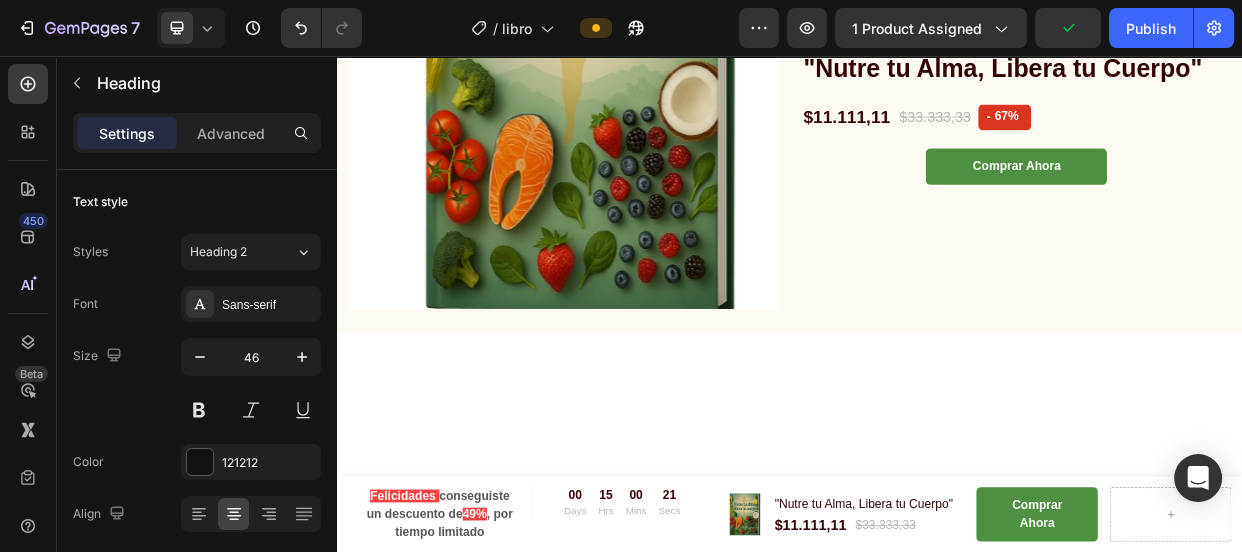 click on "Este no es un  libro  mas, es un  punto de quiebre  donde eliges en seguir como estas o cambiar de una vez y para siempre,  si esta aqui  es por que  estas preparado ,  ahora  vas a poner excusas y postergarlo o vas a hacerte cargo y tener la  valentia  que hay que tener para  cambiar ?" at bounding box center (937, -472) 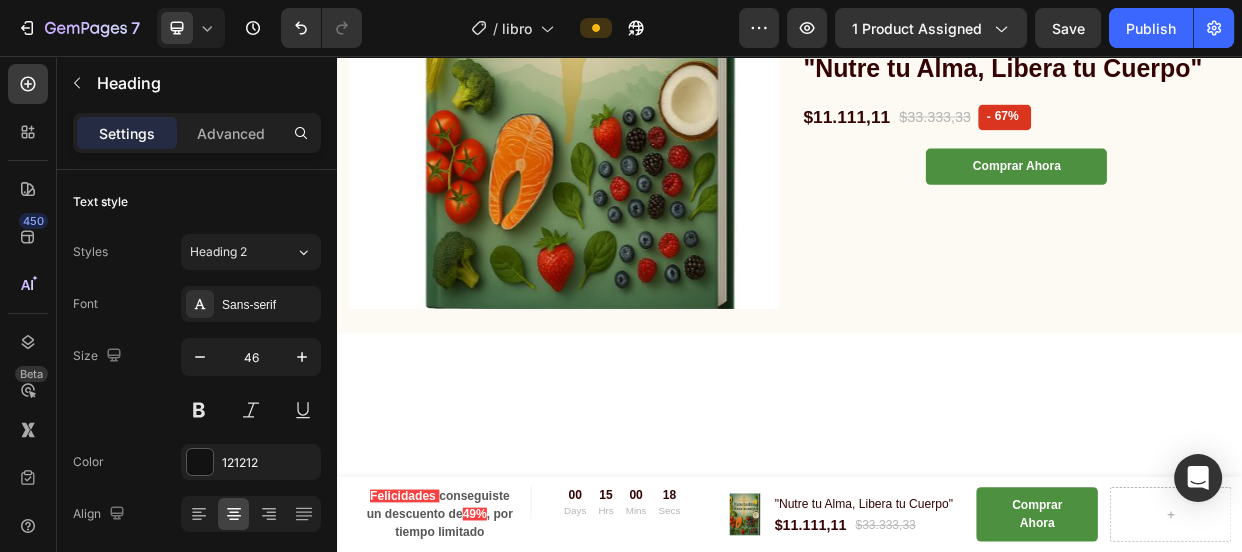 click on "Este no es un  libro  mas, es un  punto de quiebre  donde eliges en seguir como estas o cambiar de una vez y para siempre,  si esta aqui  es por que  estas preparado ,  ahora  vas a poner excusas y postergarlo o vas a hacerte cargo y tener la  valentia  que hay que tener para  cambiar ?" at bounding box center (937, -472) 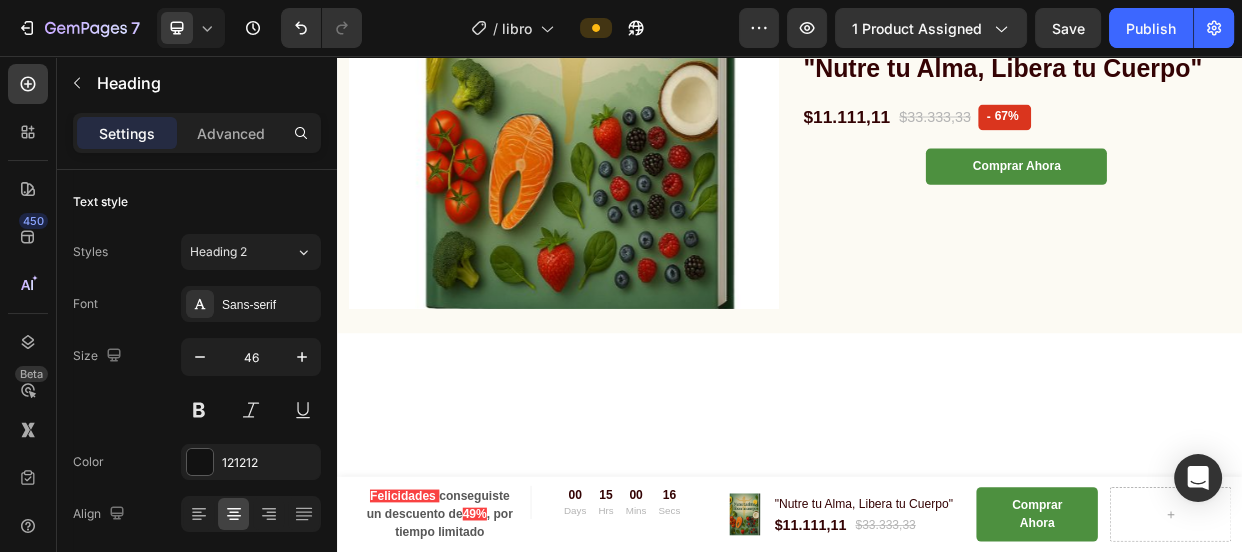 drag, startPoint x: 339, startPoint y: 413, endPoint x: 1358, endPoint y: 468, distance: 1020.4832 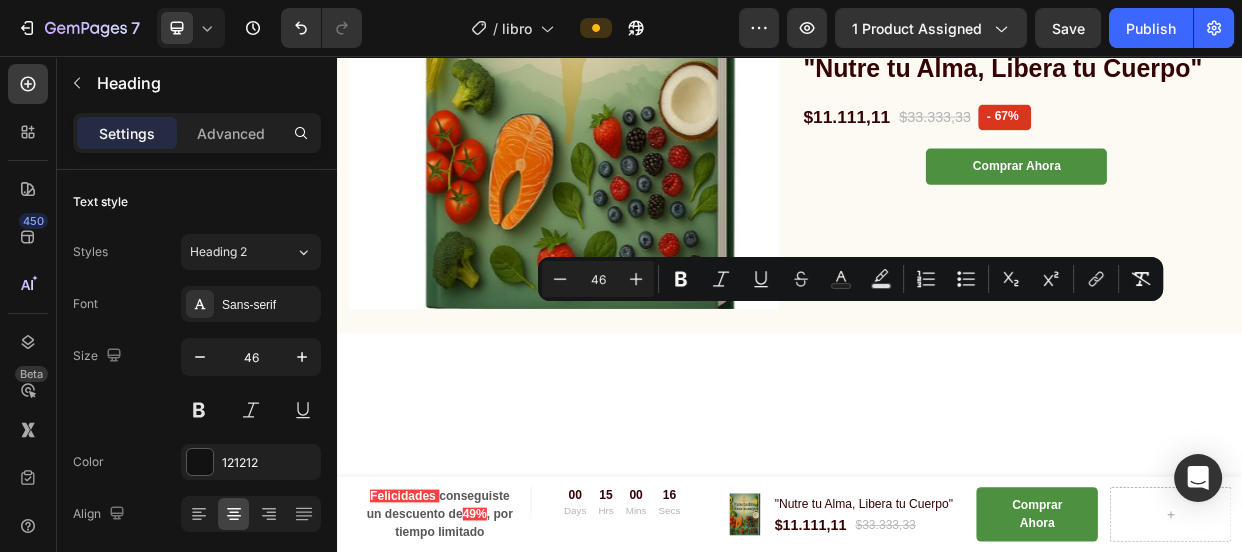 click on "Este no es un  libro  mas, es un  punto de quiebre  donde eliges en seguir como estas o cambiar de una vez y para siempre,  si esta aqui  es por que  estas preparado ,  ahora  vas a poner excusas y postergarlo o vas a hacerte cargo y tener la  valentia  que hay que tener para  cambiar ?" at bounding box center [937, -472] 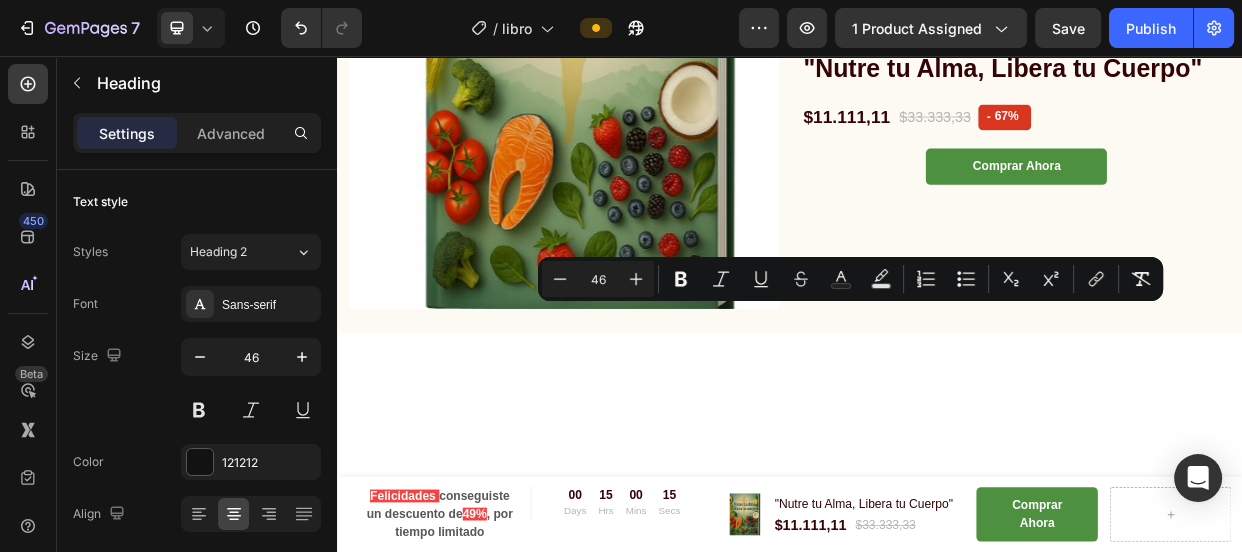 click on "Este no es un  libro  mas, es un  punto de quiebre  donde eliges en seguir como estas o cambiar de una vez y para siempre,  si esta aqui  es por que  estas preparado ,  ahora  vas a poner excusas y postergarlo o vas a hacerte cargo y tener la  valentia  que hay que tener para  cambiar ?" at bounding box center (937, -472) 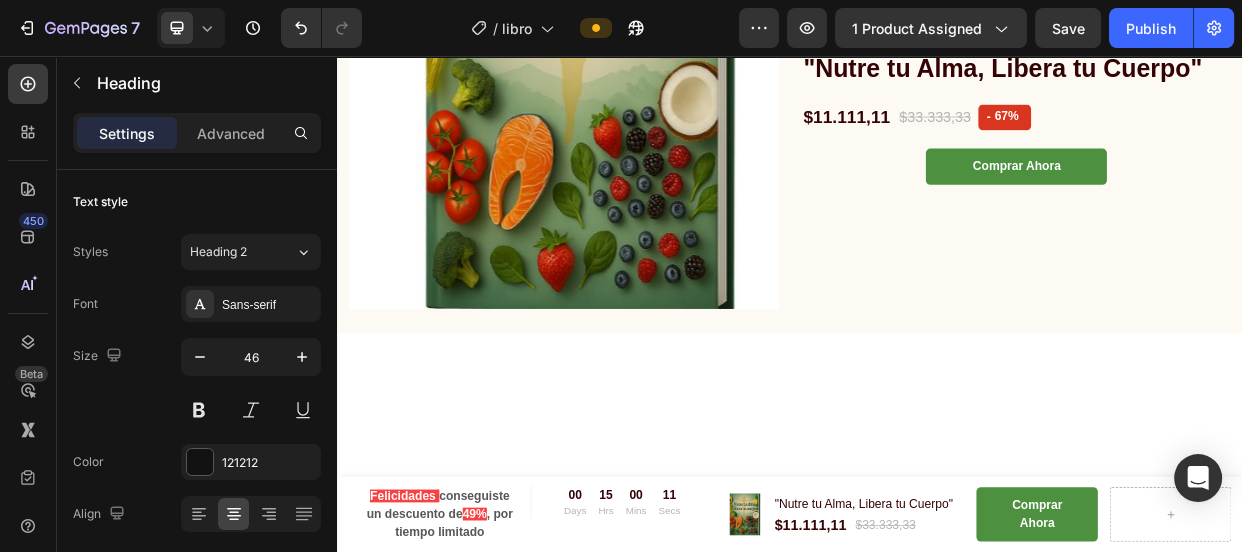 click on "Este no es un  libro  mas, es un  punto de quiebre  donde eliges en seguir como estas o cambiar de una vez y para siempre,  si esta aqui  es por que  estas preparado ,  ahora  vas a poner excusas y postergarlo o vas a hacerte cargo y tener la  valentia  que hay que tener para  cambiar ?" at bounding box center (937, -472) 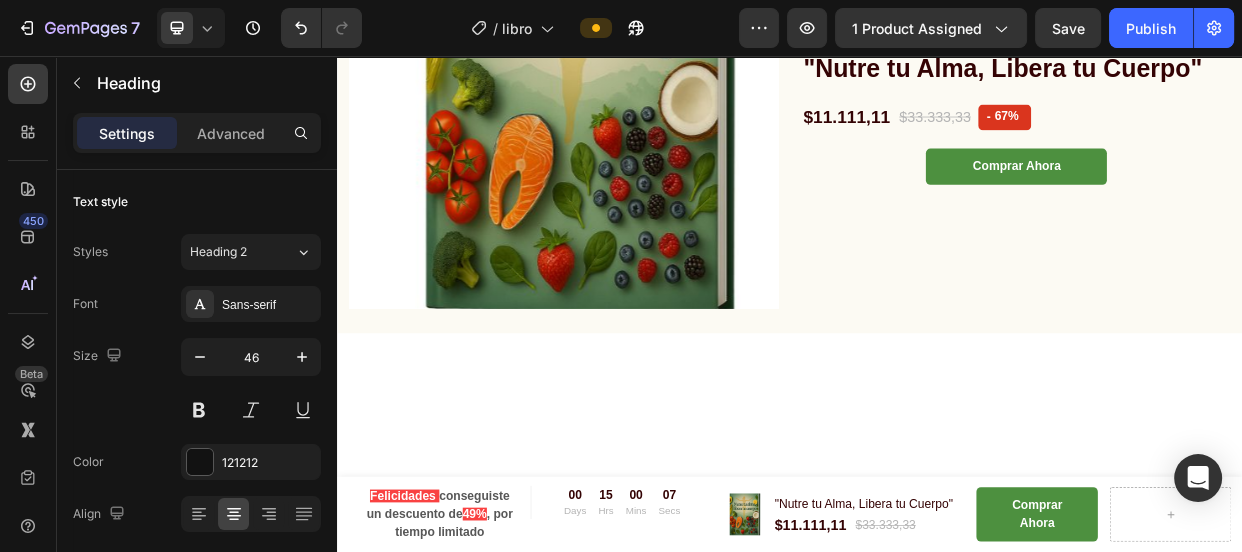click on "Este no es un  libro  mas, es un  punto de quiebre  donde eliges en seguir como estas o cambiar de una vez y para siempre,  si esta aqui  es por que  estas preparado.   ahora  vas a poner excusas y postergarlo o vas a hacerte cargo y tener la  valentia  que hay que tener para  cambiar ?" at bounding box center [937, -472] 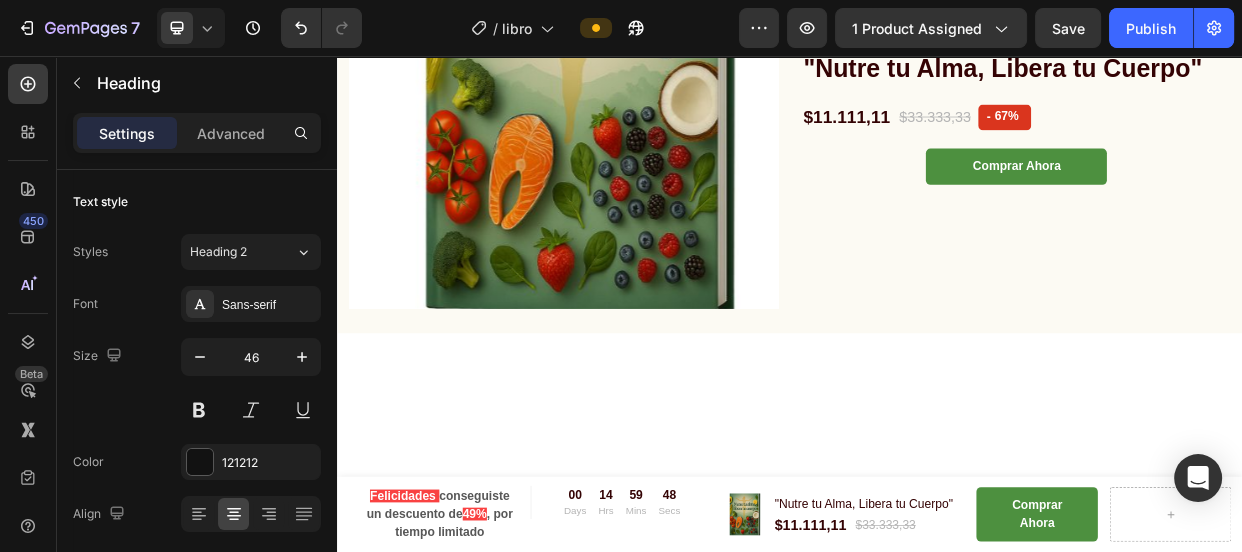 click on "Este no es un  libro  mas, es un  punto de quiebre  donde eliges en seguir como estas o cambiar de una vez y para siempre,  si esta aqui  es por que  estas preparado.                                        ahora  vas a poner excusas y postergarlo o vas a hacerte cargo y tener la  valentia  que hay que tener para  cambiar ?" at bounding box center (937, -472) 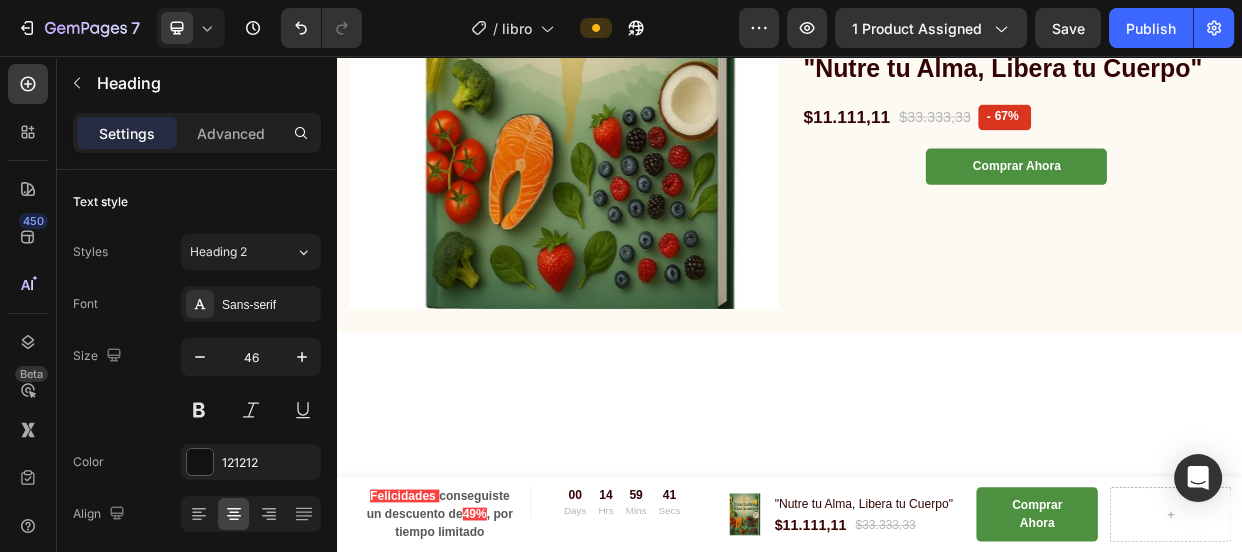 click on "Este no es un  libro  mas, es un  punto de quiebre  donde eliges en seguir como estas o cambiar de una vez y para siempre,  si esta aqui  es por que  estas preparado.                                        ahora  vas a poner excusas y postergarlo o vas a hacerte cargo y tener la  valentia  que hay que tener para  cambiar ?" at bounding box center (937, -472) 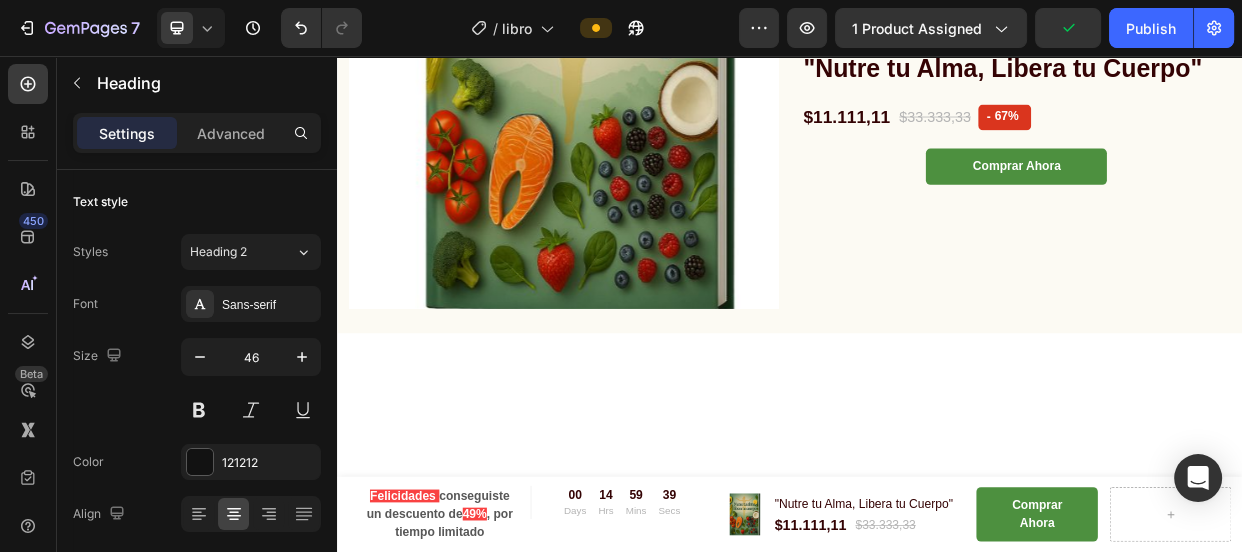 drag, startPoint x: 793, startPoint y: 408, endPoint x: 338, endPoint y: 407, distance: 455.0011 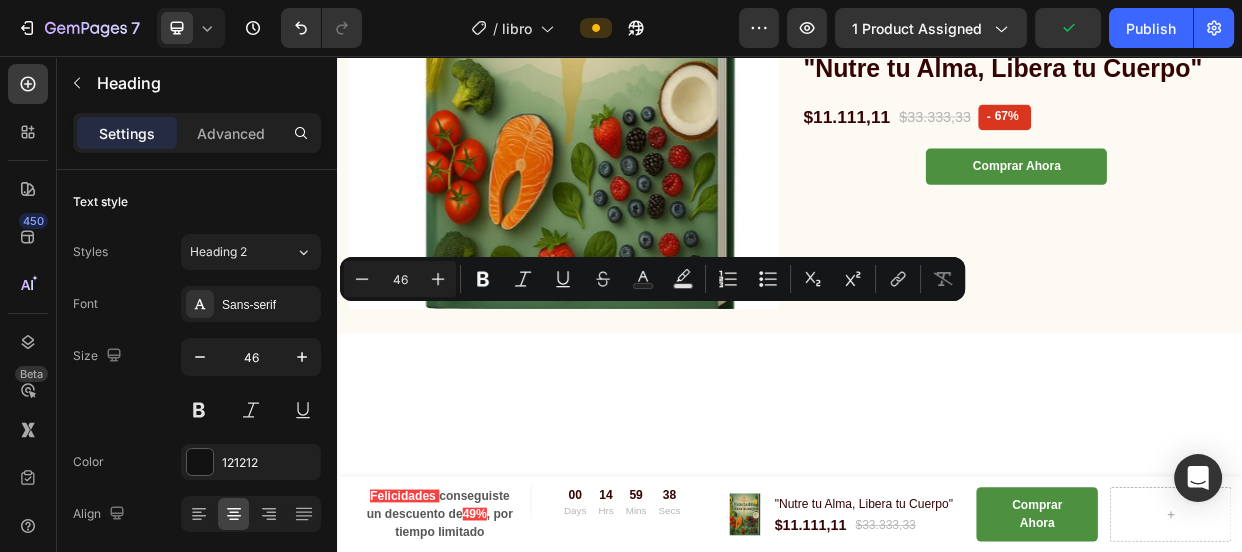 click on "Este no es un  libro  mas, es un  punto de quiebre  donde eliges en seguir como estas o cambiar de una vez y para siempre,  si esta aqui  es por que  estas preparado.                                        ahora  vas a poner excusas y postergarlo o vas a hacerte cargo y tener la  valentia  que hay que tener para  cambiar ?" at bounding box center (937, -472) 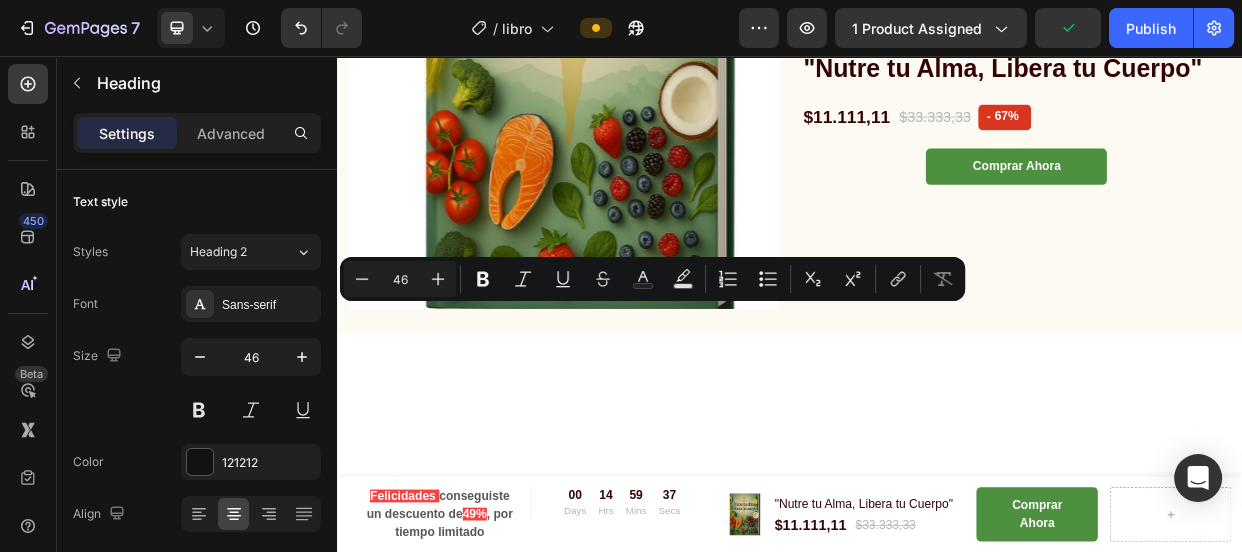 drag, startPoint x: 430, startPoint y: 413, endPoint x: 442, endPoint y: 413, distance: 12 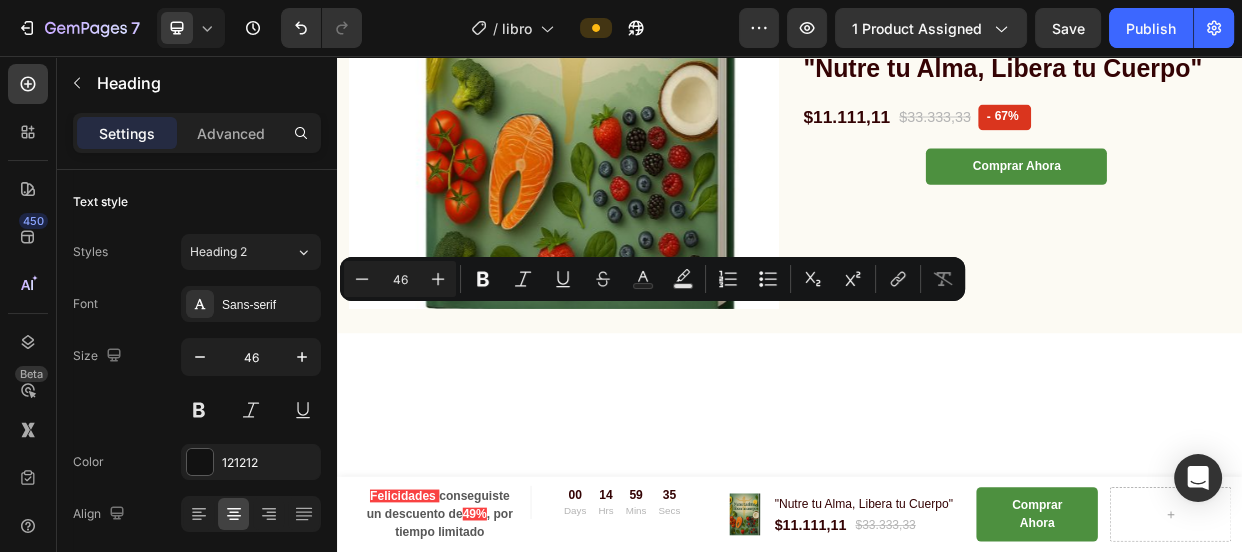 drag, startPoint x: 471, startPoint y: 412, endPoint x: 787, endPoint y: 418, distance: 316.05695 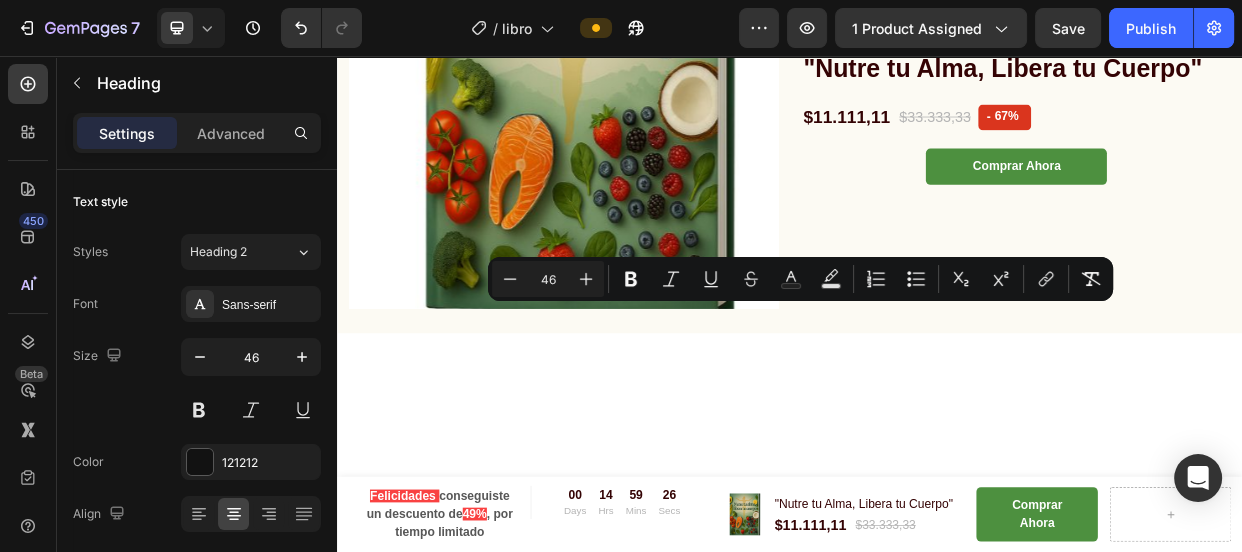 drag, startPoint x: 890, startPoint y: 413, endPoint x: 976, endPoint y: 472, distance: 104.292854 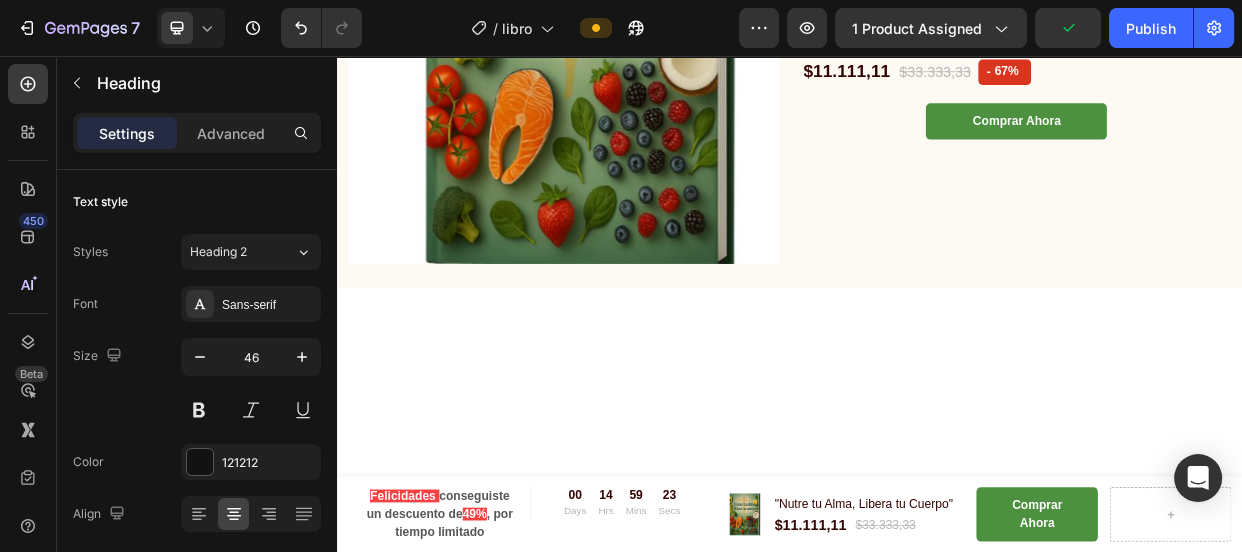 click on "Este no es un  libro  mas, es un  punto de quiebre  donde eliges en seguir como estas o cambiar de una vez y para siempre,  si esta aqui  es por que  estas preparado.                                        ahora  vas a  postergarlo o vas a   cambiar ?" at bounding box center [937, -502] 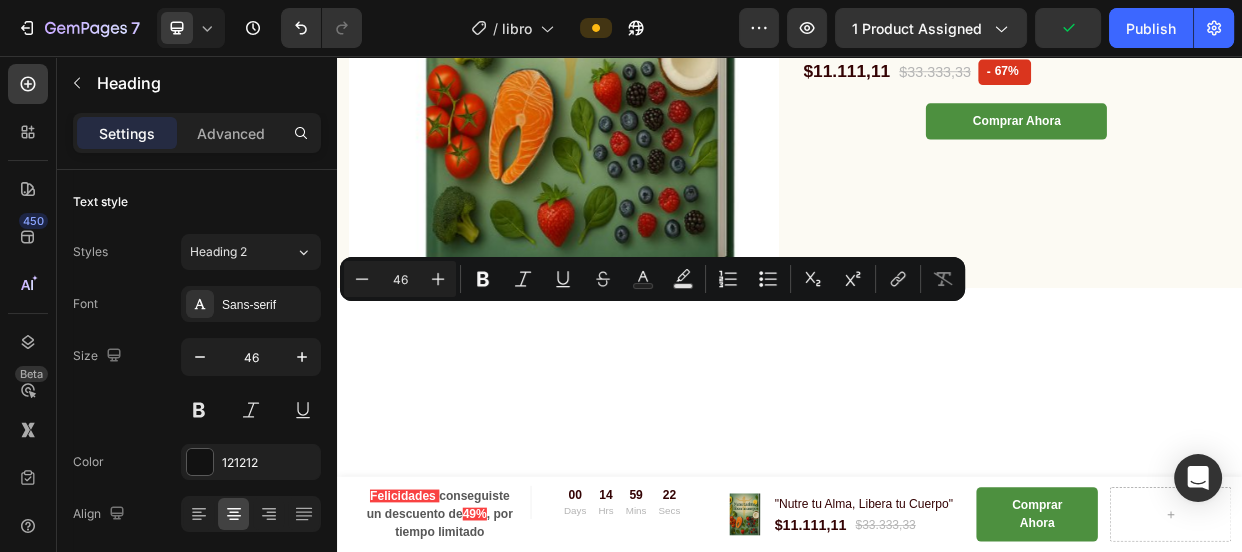 click on "Este no es un  libro  mas, es un  punto de quiebre  donde eliges en seguir como estas o cambiar de una vez y para siempre,  si esta aqui  es por que  estas preparado.                                        ahora  vas a  postergarlo o vas a   cambiar ?" at bounding box center (937, -502) 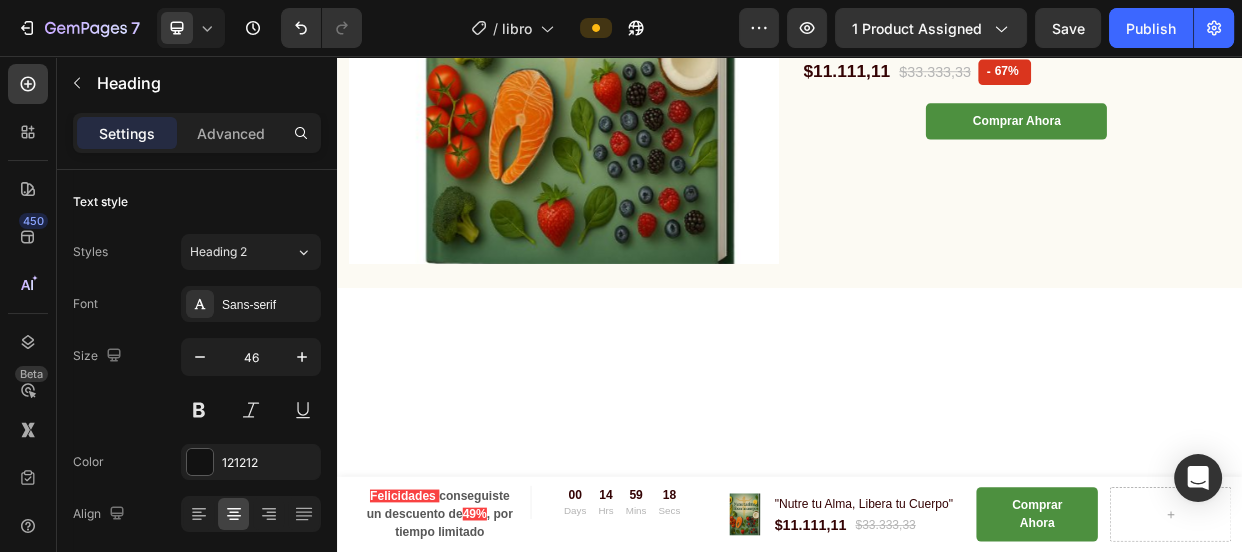 click on "Este no es un  libro  mas, es un  punto de quiebre  donde eliges en seguir como estas o cambiar de una vez y para siempre,  si esta aqui  es por que  estas preparado.                                        ahora                       vas a  postergarlo o vas a   cambiar ?" at bounding box center (937, -502) 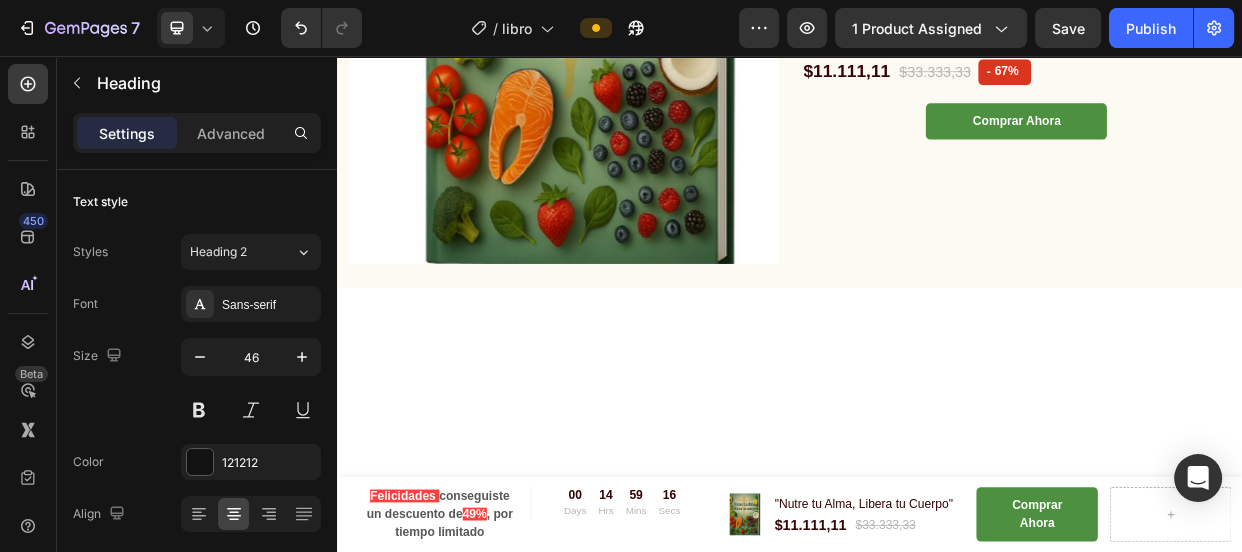 click on "Este no es un  libro  mas, es un  punto de quiebre  donde eliges en seguir como estas o cambiar de una vez y para siempre,  si esta aqui  es por que  estas preparado.                                        ahora                       vas a  postergarlo o vas a   cambiar ?" at bounding box center [937, -502] 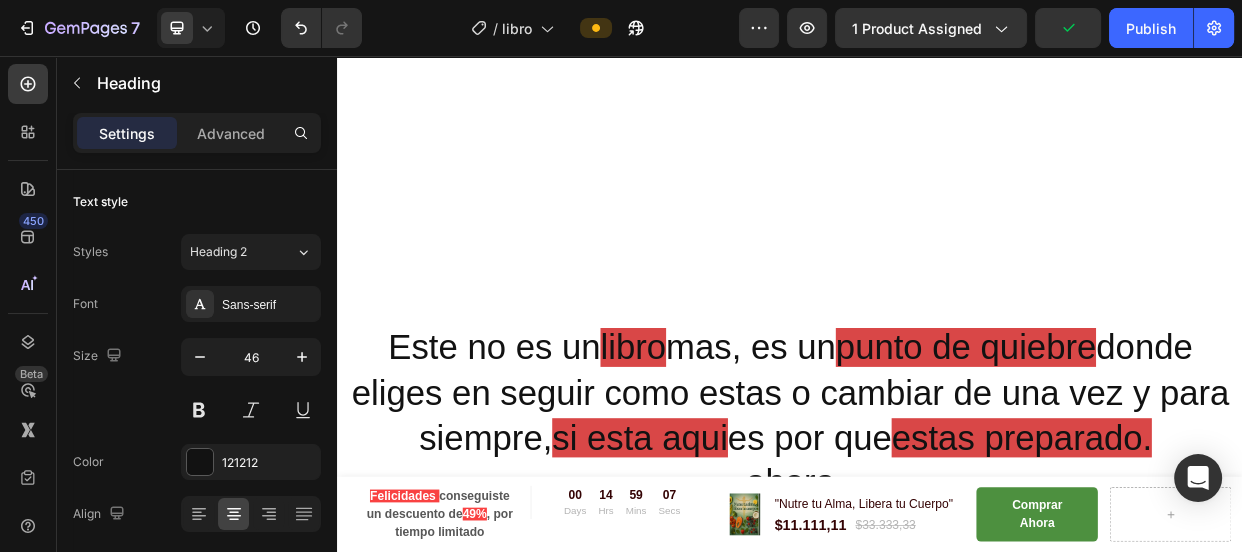 scroll, scrollTop: 6272, scrollLeft: 0, axis: vertical 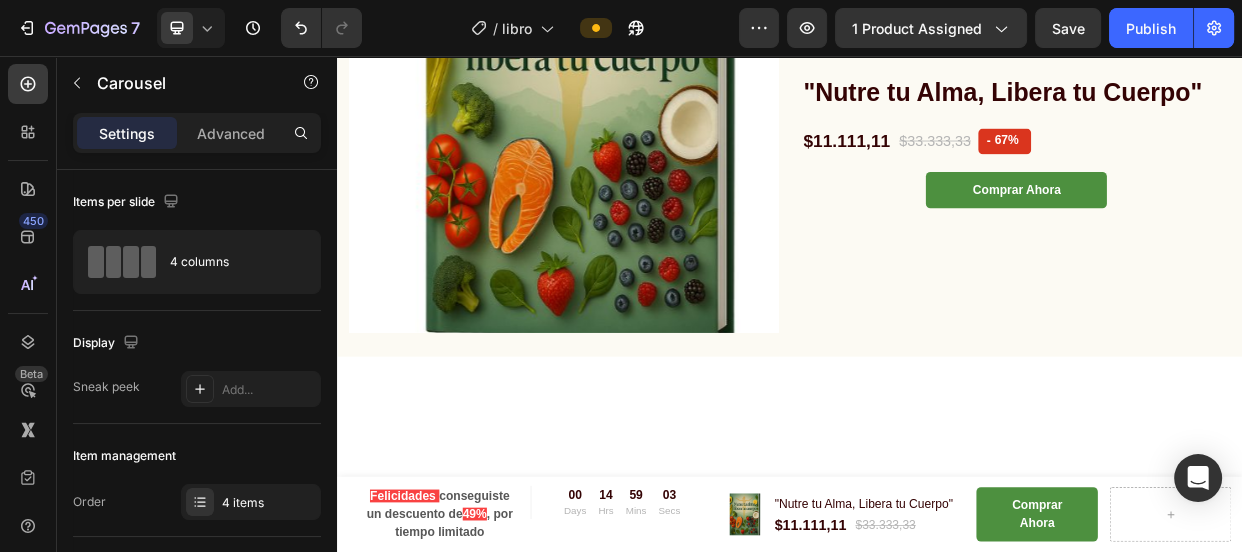 click on "Este no es un  libro  mas, es un  punto de quiebre  donde eliges en seguir como estas o cambiar de una vez y para siempre,  si esta aqui  es por que  estas preparado.                                        ahora                       vas a  postergarlo o vas a   cambiar ?" at bounding box center [937, -441] 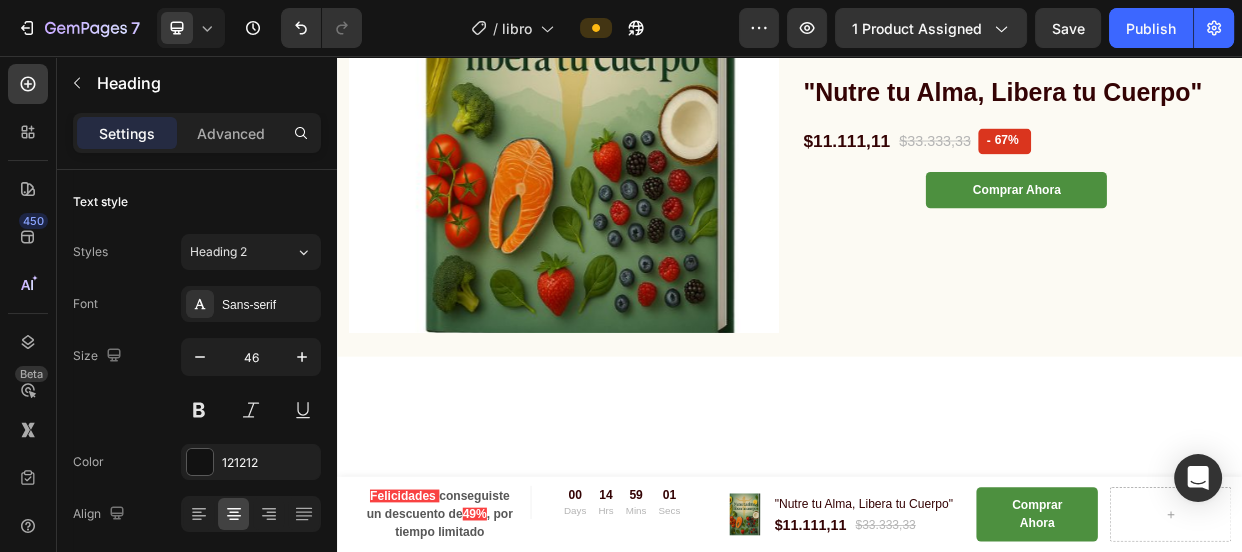 click on "Este no es un  libro  mas, es un  punto de quiebre  donde eliges en seguir como estas o cambiar de una vez y para siempre,  si esta aqui  es por que  estas preparado.                                        ahora                       vas a  postergarlo o vas a   cambiar ?" at bounding box center [937, -441] 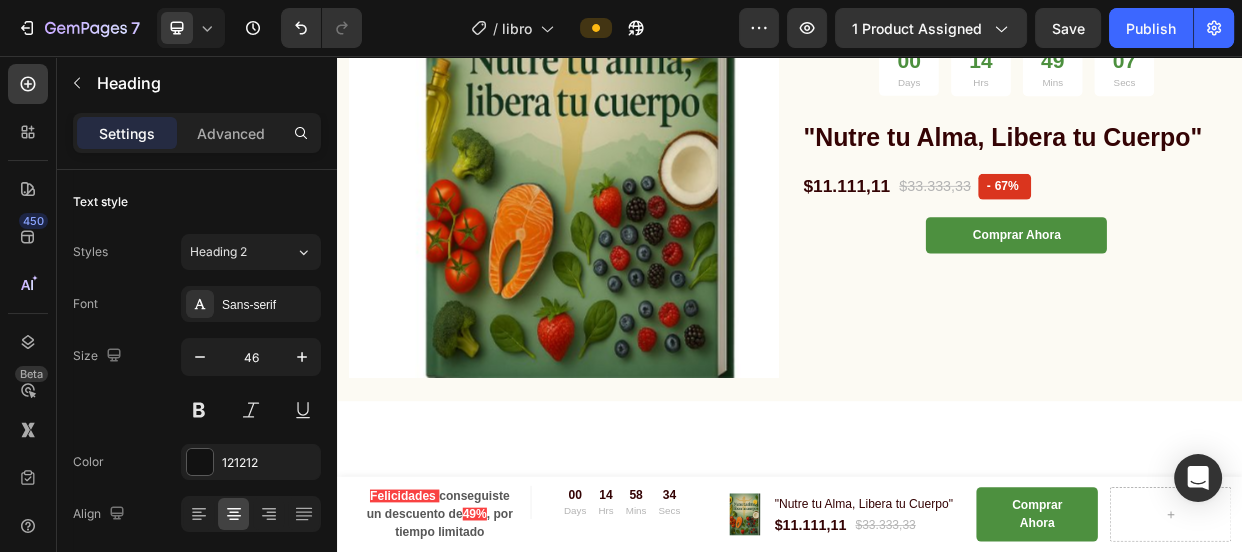 click on "Este no es un  libro  mas, es un  punto de quiebre  donde eliges en seguir como estas o cambiar de una vez y para siempre,  si esta aqui  es por que  estas preparado.                                        ahora                       vas a  postergarlo o vas a   cambiar ? realmente el precio es simbolico" at bounding box center [937, -411] 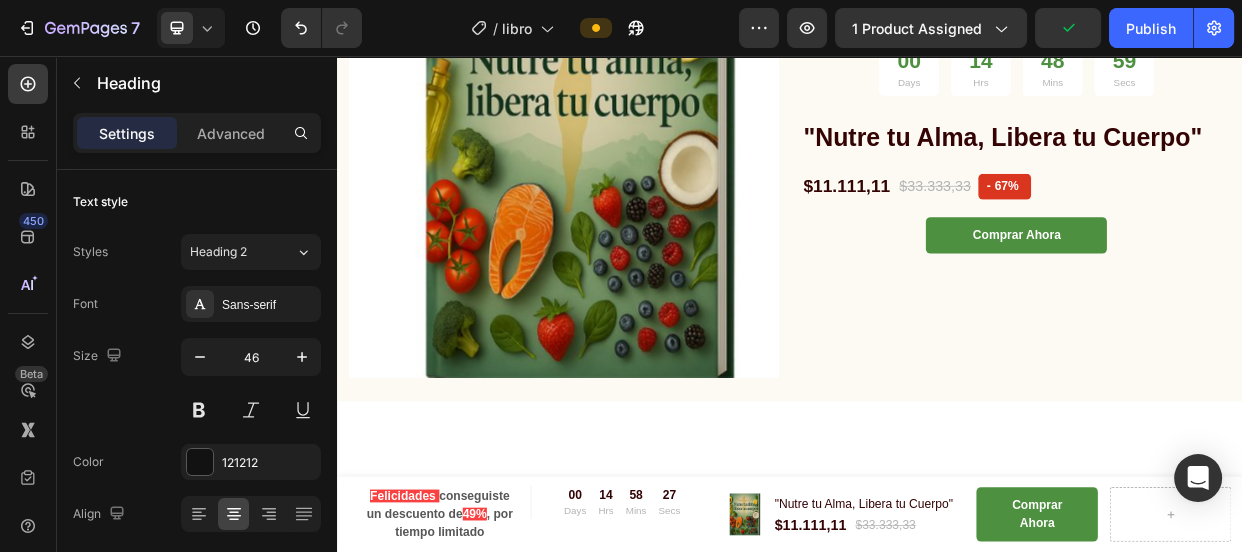click on "Este no es un  libro  mas, es un  punto de quiebre  donde eliges en seguir como estas o cambiar de una vez y para siempre,  si esta aqui  es por que  estas preparado.       ahora                       vas a  postergarlo o vas a   cambiar ? realmente el precio es simbolico" at bounding box center [937, -411] 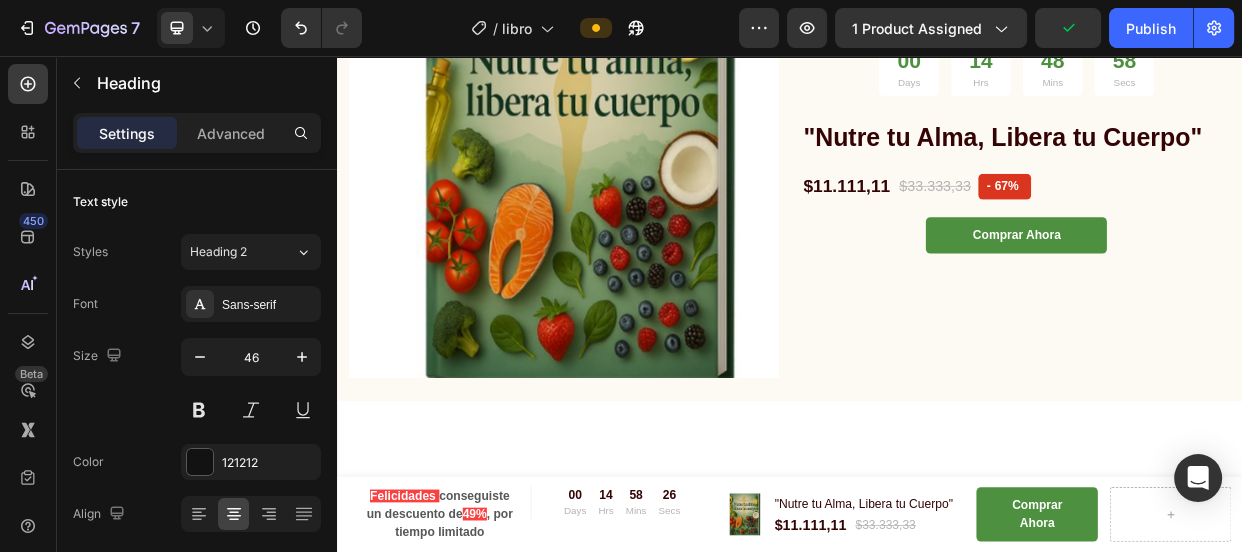 click on "Este no es un  libro  mas, es un  punto de quiebre  donde eliges en seguir como estas o cambiar de una vez y para siempre,  si esta aqui  es por que  estas preparado.       ahora                       vas a  postergarlo o vas a   cambiar ? realmente el precio es simbolico" at bounding box center (937, -411) 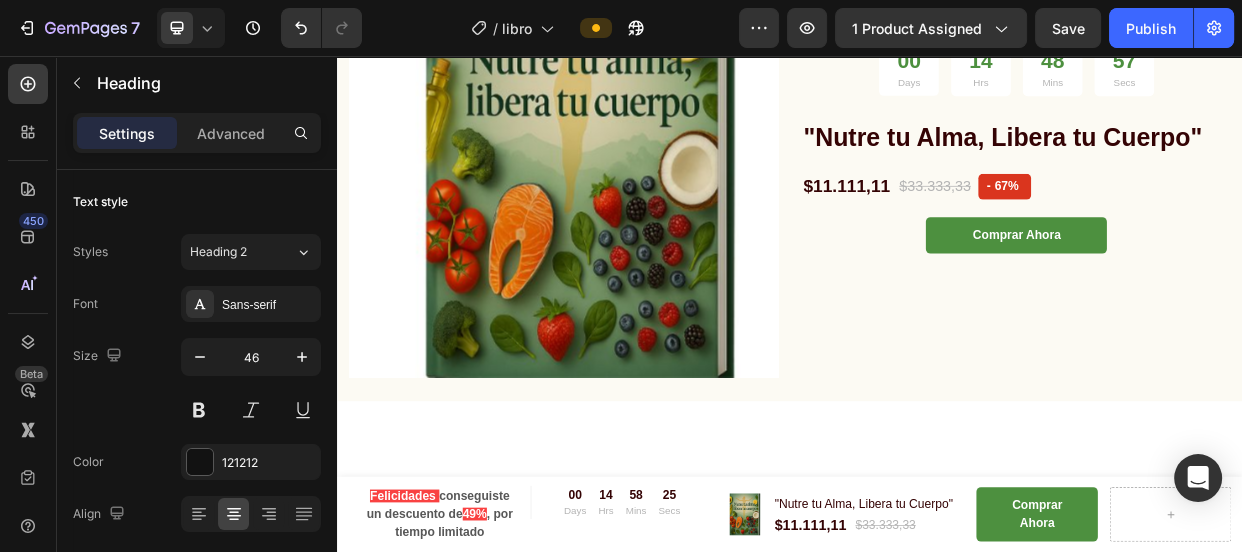 click on "Este no es un  libro  mas, es un  punto de quiebre  donde eliges en seguir como estas o cambiar de una vez y para siempre,  si esta aqui  es por que  estas preparado.       ahora                       vas a  postergarlo o vas a   cambiar ? realmente el precio es simbolico" at bounding box center [937, -411] 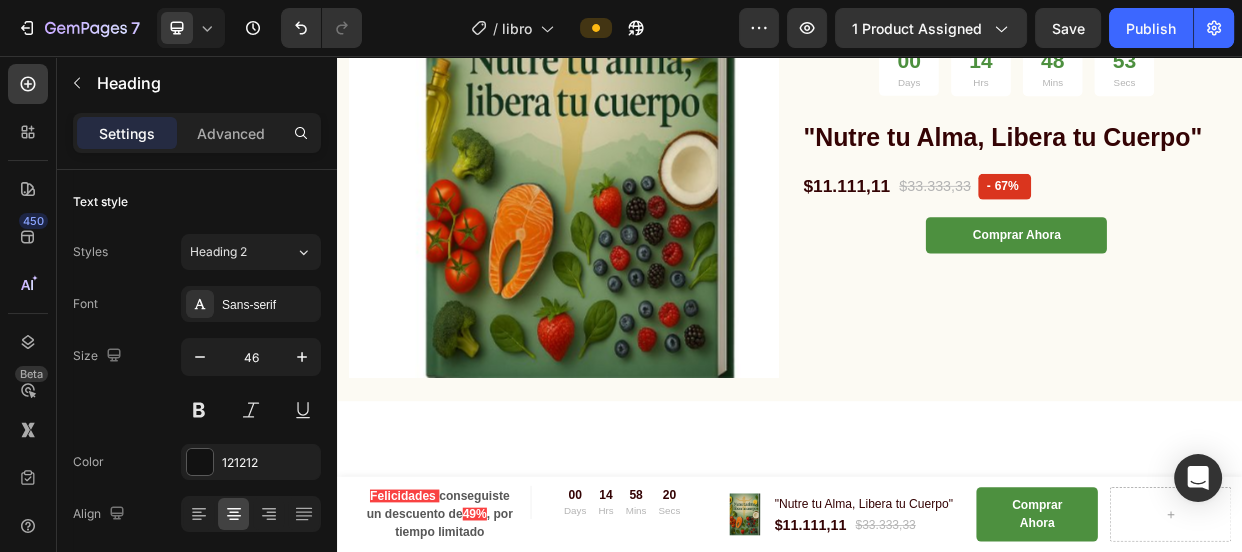 drag, startPoint x: 1460, startPoint y: 438, endPoint x: 1051, endPoint y: 436, distance: 409.00488 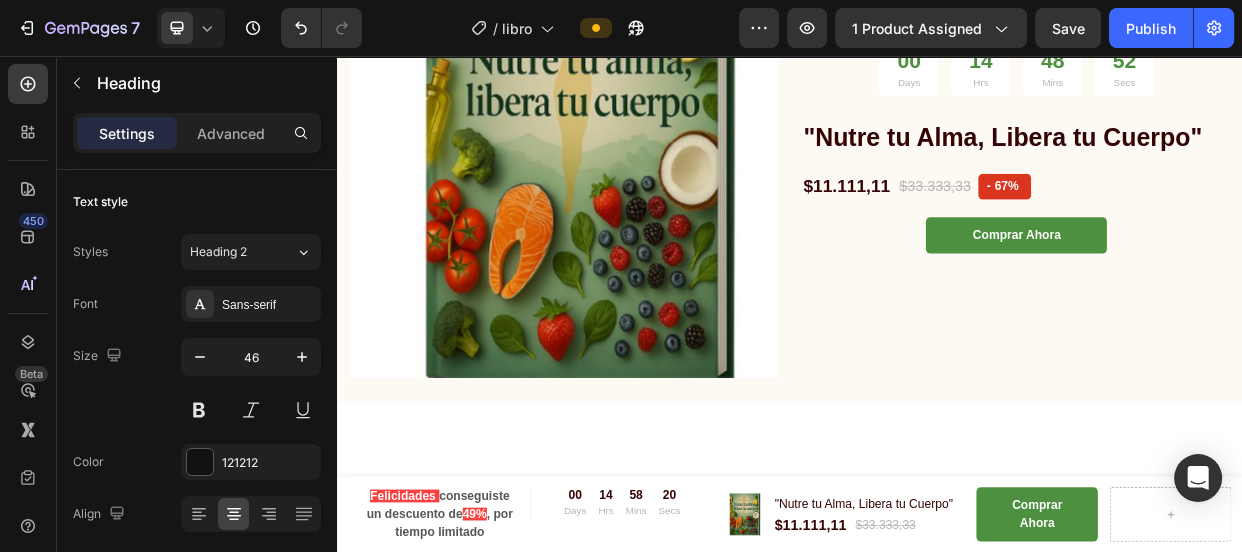 drag, startPoint x: 582, startPoint y: 447, endPoint x: 654, endPoint y: 443, distance: 72.11102 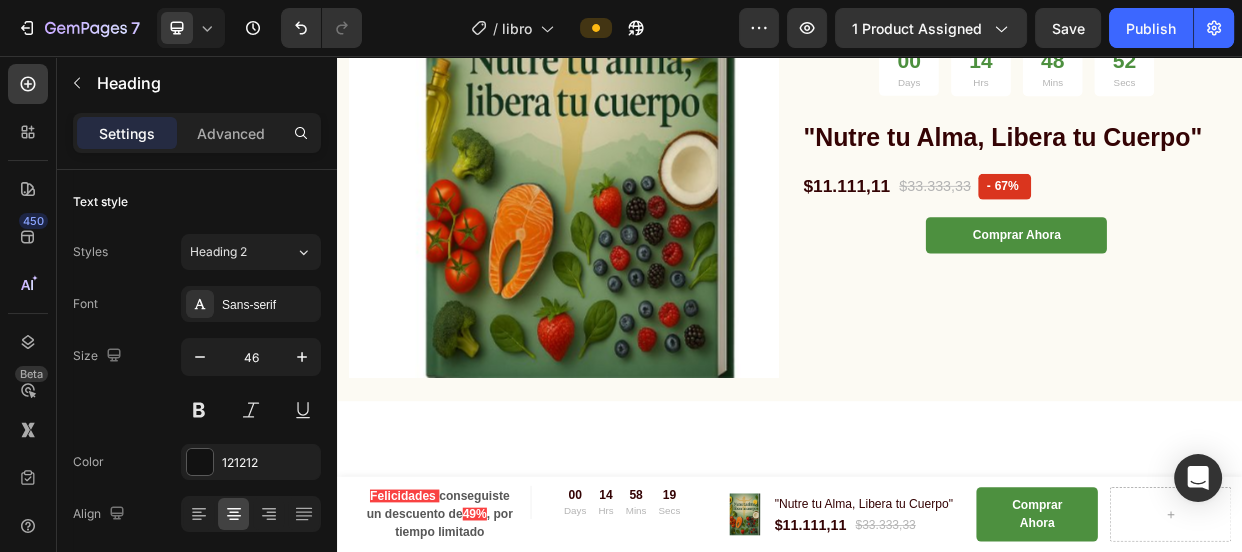 click on "Este no es un  libro  mas, es un  punto de quiebre  donde eliges en seguir como estas o cambiar de una vez y para siempre,  si esta aqui  es por que  estas preparado.       ahora                       ¿vas a  postergarlo o vas a   cambiar ? realmente el precio es simbolico" at bounding box center (937, -411) 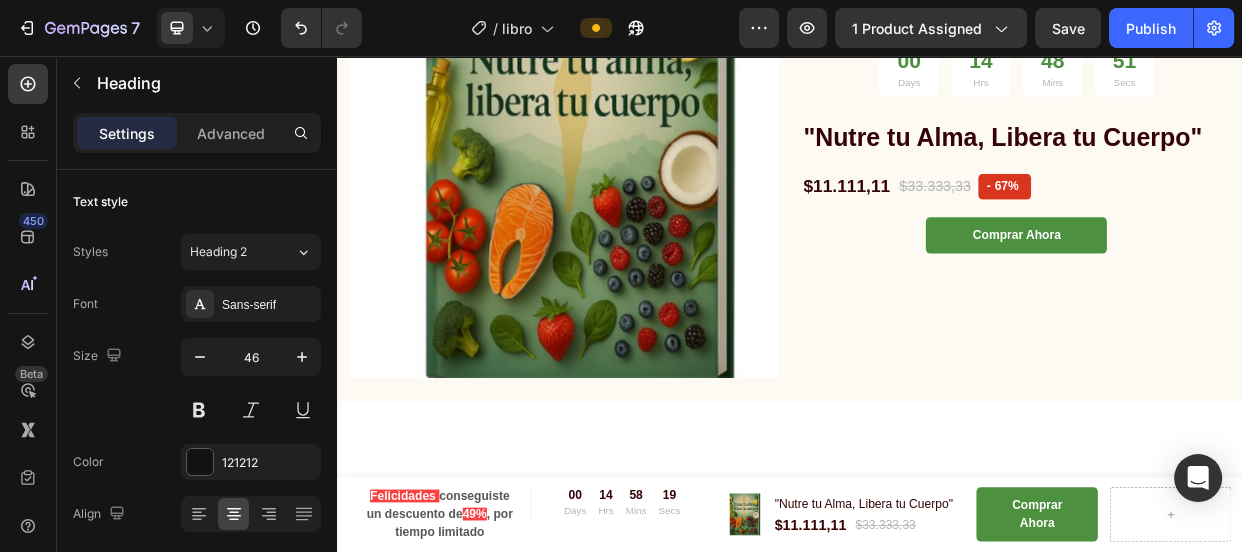 click on "Este no es un  libro  mas, es un  punto de quiebre  donde eliges en seguir como estas o cambiar de una vez y para siempre,  si esta aqui  es por que  estas preparado.       ahora                       ¿vas a  postergarlo o vas a   cambiar ? realmente el precio es simbolico" at bounding box center (937, -411) 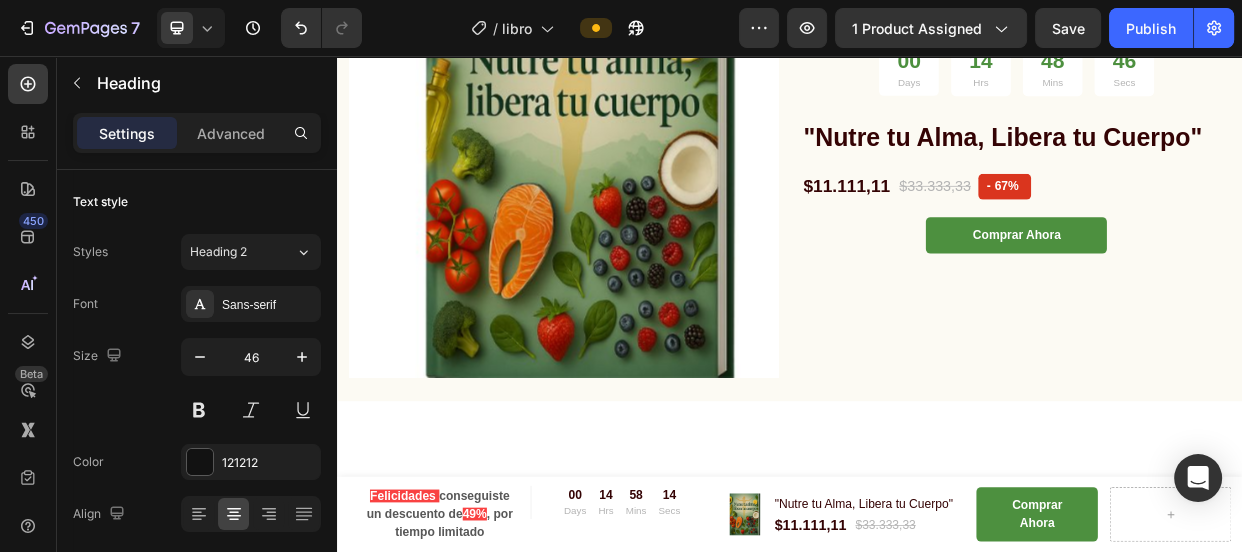 drag, startPoint x: 552, startPoint y: 525, endPoint x: 588, endPoint y: 495, distance: 46.8615 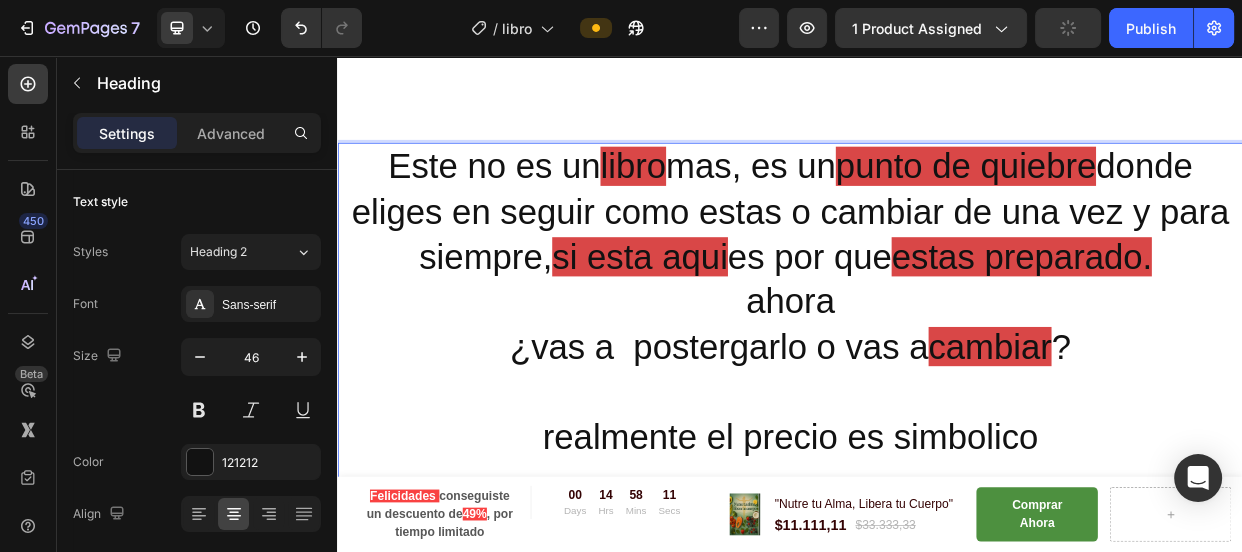 scroll, scrollTop: 6240, scrollLeft: 0, axis: vertical 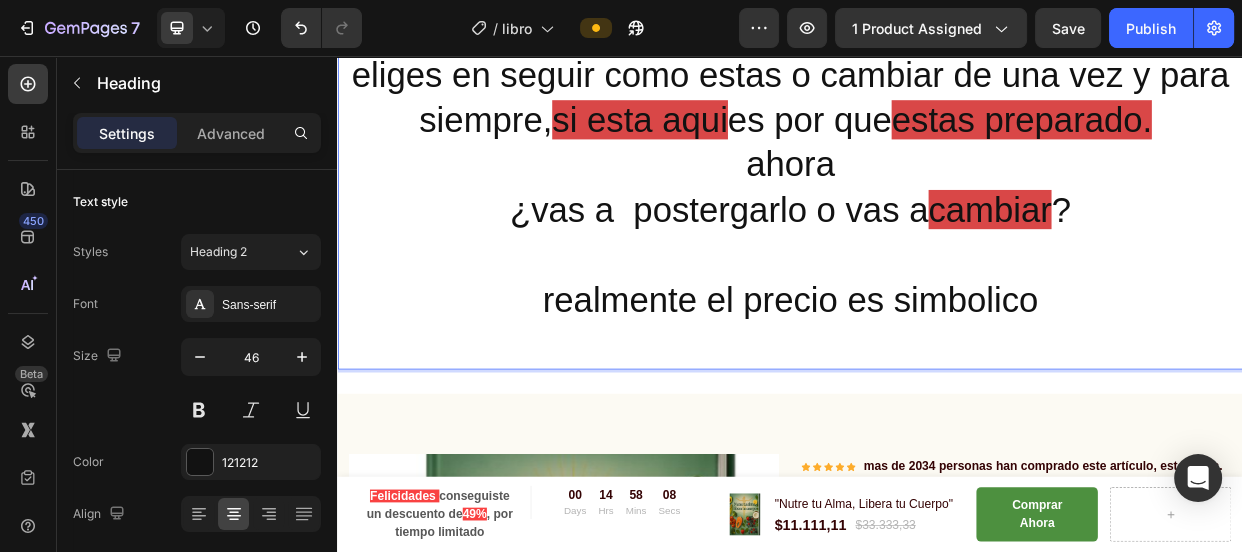 click on "Este no es un  libro  mas, es un  punto de quiebre  donde eliges en seguir como estas o cambiar de una vez y para siempre,  si esta aqui  es por que  estas preparado.       ahora      ¿vas a  postergarlo o vas a   cambiar ? realmente el precio es simbolico" at bounding box center [937, 231] 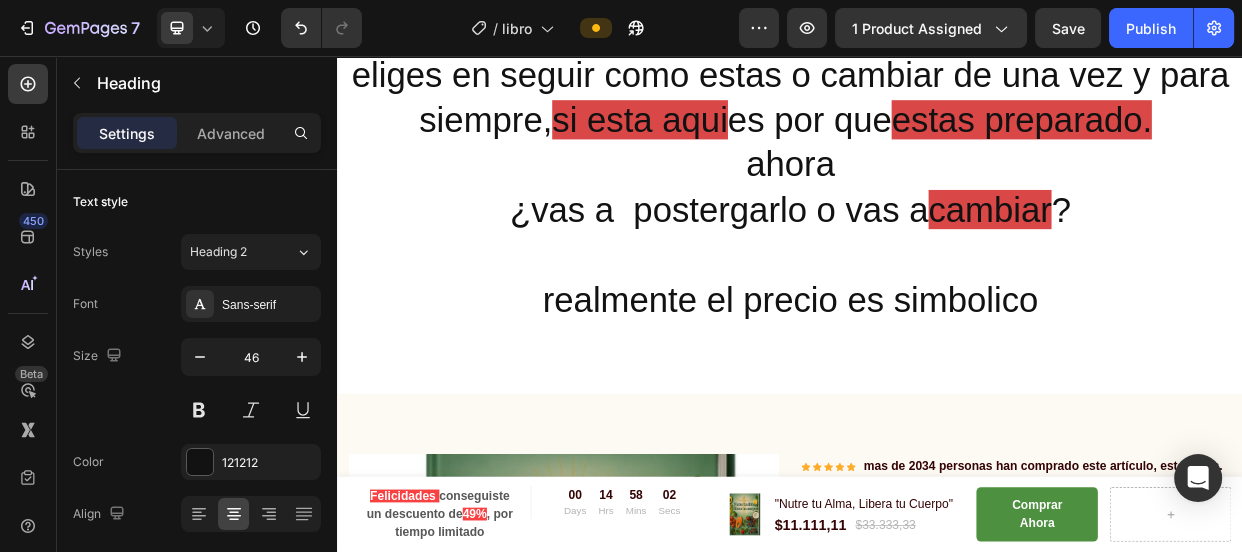 scroll, scrollTop: 6331, scrollLeft: 0, axis: vertical 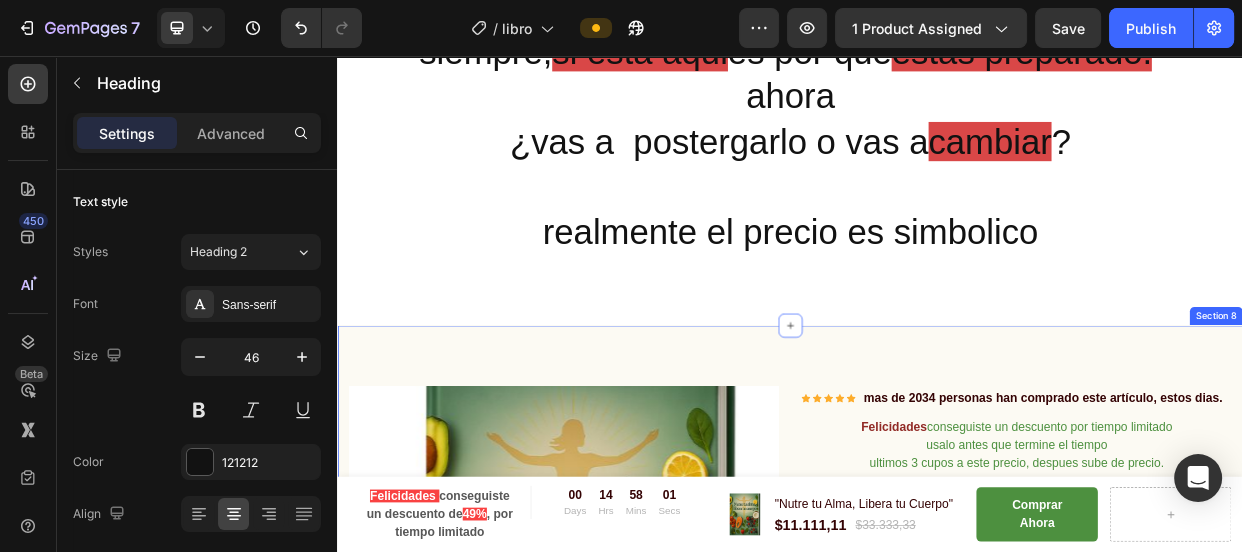 click on "Product Images & Gallery Icon Icon Icon Icon Icon Icon List Hoz mas de 2034 personas han comprado este artículo, estos dias. Text block Row Felicidades  conseguiste un descuento por tiempo limitado usalo antes que termine el tiempo ultimos 3 cupos a este precio, despues sube de precio. Text block 00 Days 14 Hrs 48 Mins 34 Secs Countdown Timer "Nutre tu Alma, Libera tu Cuerpo" Product Title $11.111,11 Product Price Product Price $33.333,33 Product Price Product Price - 67% Product Tag Row Comprar Ahora Button Product Section 8" at bounding box center (937, 754) 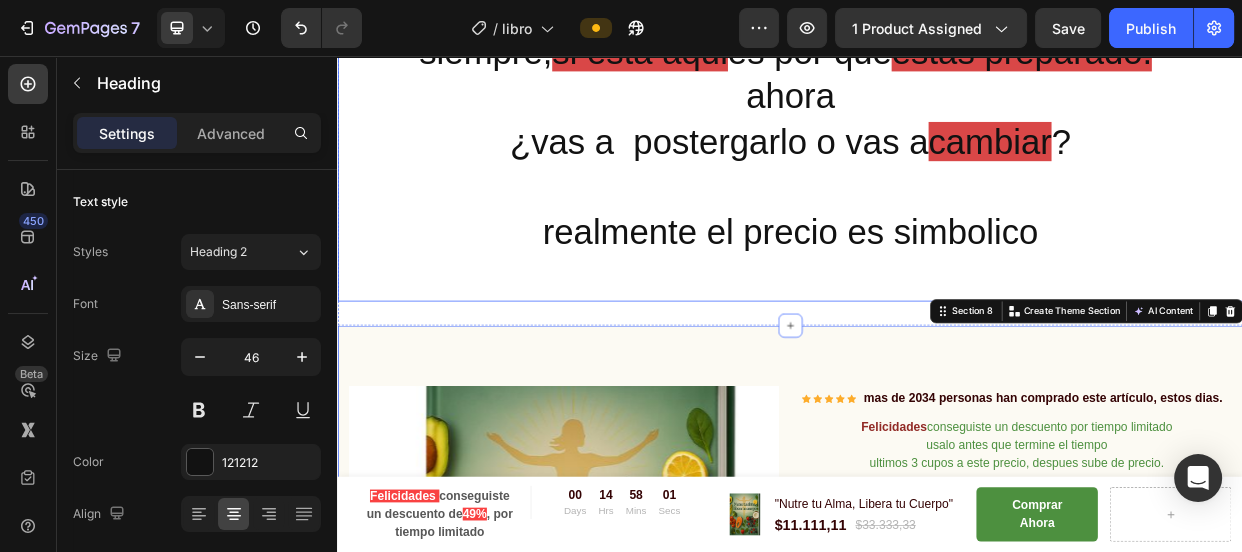 click on "Este no es un  libro  mas, es un  punto de quiebre  donde eliges en seguir como estas o cambiar de una vez y para siempre,  si esta aqui  es por que  estas preparado.       ahora      ¿vas a  postergarlo o vas a   cambiar ? realmente el precio es simbolico" at bounding box center [937, 140] 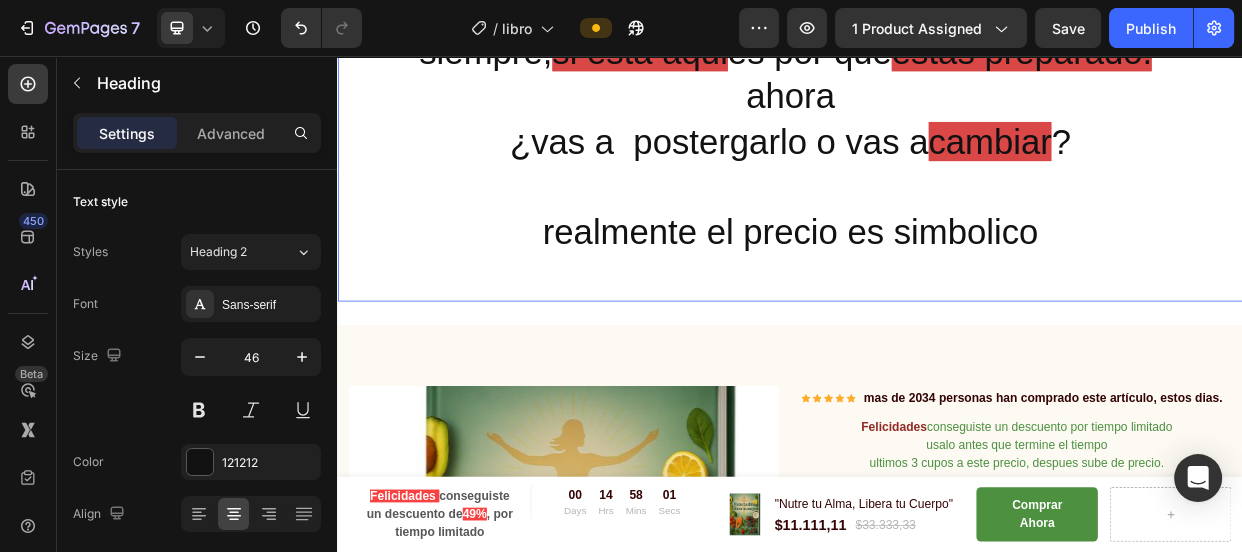 click on "Este no es un  libro  mas, es un  punto de quiebre  donde eliges en seguir como estas o cambiar de una vez y para siempre,  si esta aqui  es por que  estas preparado.       ahora      ¿vas a  postergarlo o vas a   cambiar ? realmente el precio es simbolico" at bounding box center [937, 140] 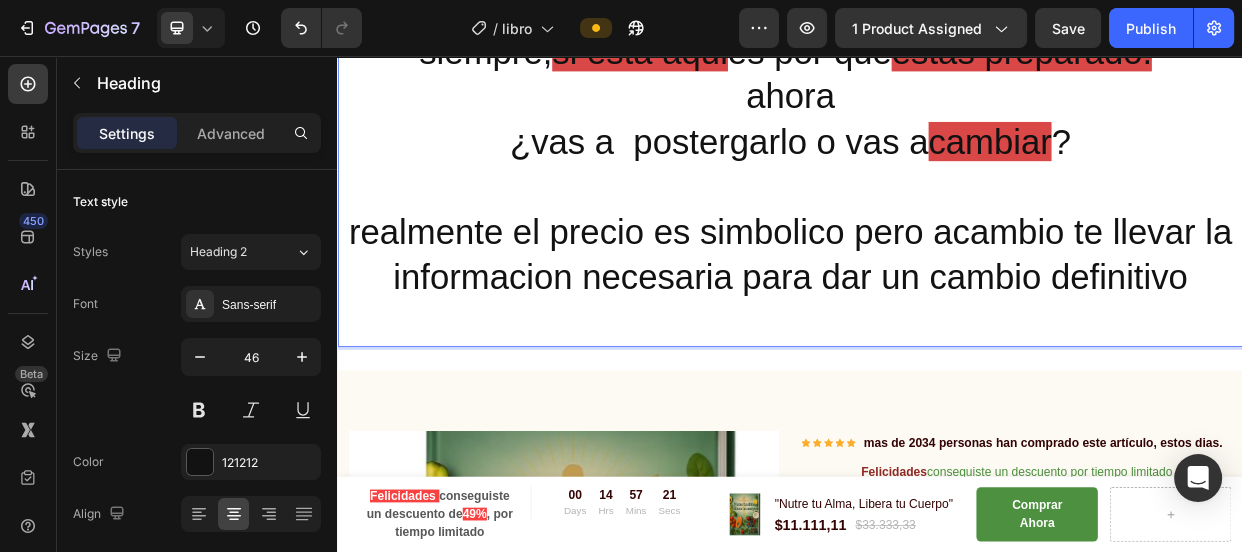 scroll, scrollTop: 6240, scrollLeft: 0, axis: vertical 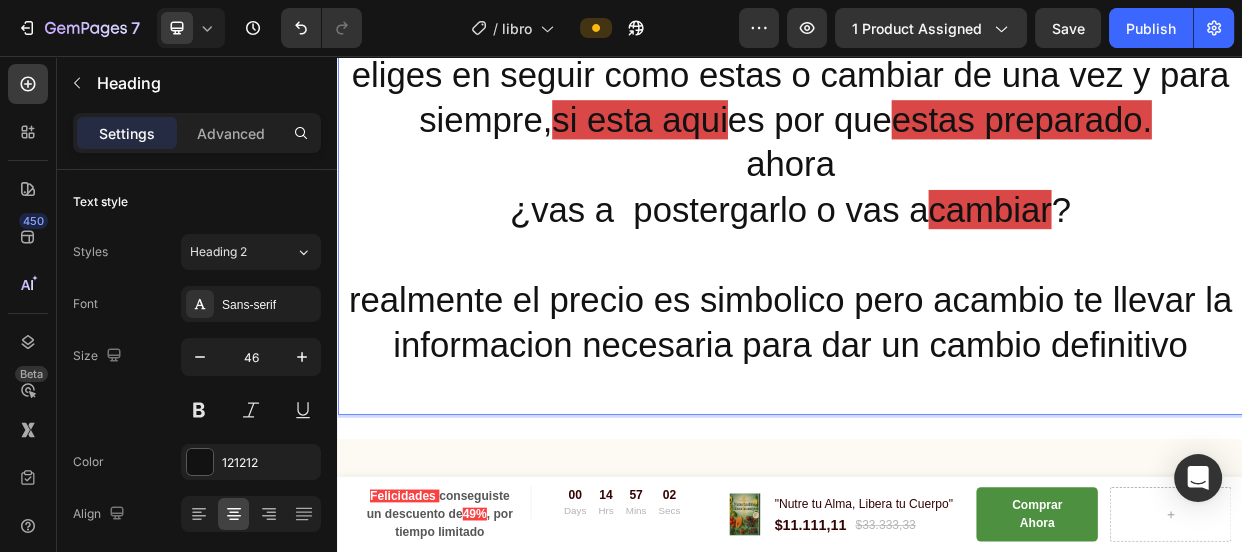 drag, startPoint x: 878, startPoint y: 202, endPoint x: 1113, endPoint y: 242, distance: 238.37994 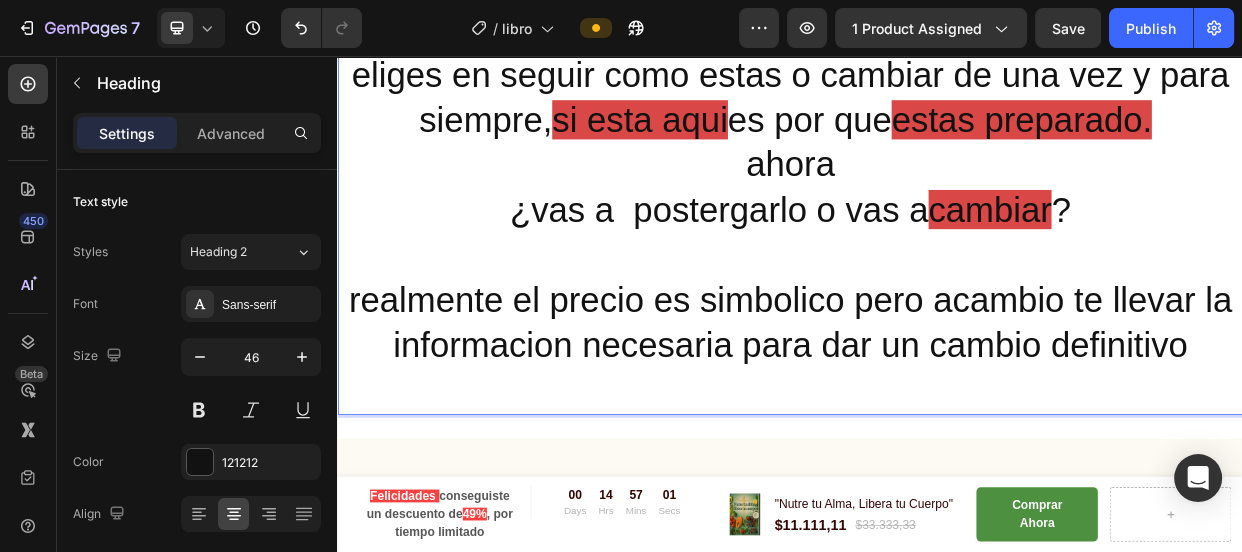 click on "Este no es un  libro  mas, es un  punto de quiebre  donde eliges en seguir como estas o cambiar de una vez y para siempre,  si esta aqui  es por que  estas preparado.       ahora      ¿vas a  postergarlo o vas a   cambiar ? realmente el precio es simbolico pero acambio te llevar la informacion necesaria para dar un cambio definitivo" at bounding box center [937, 261] 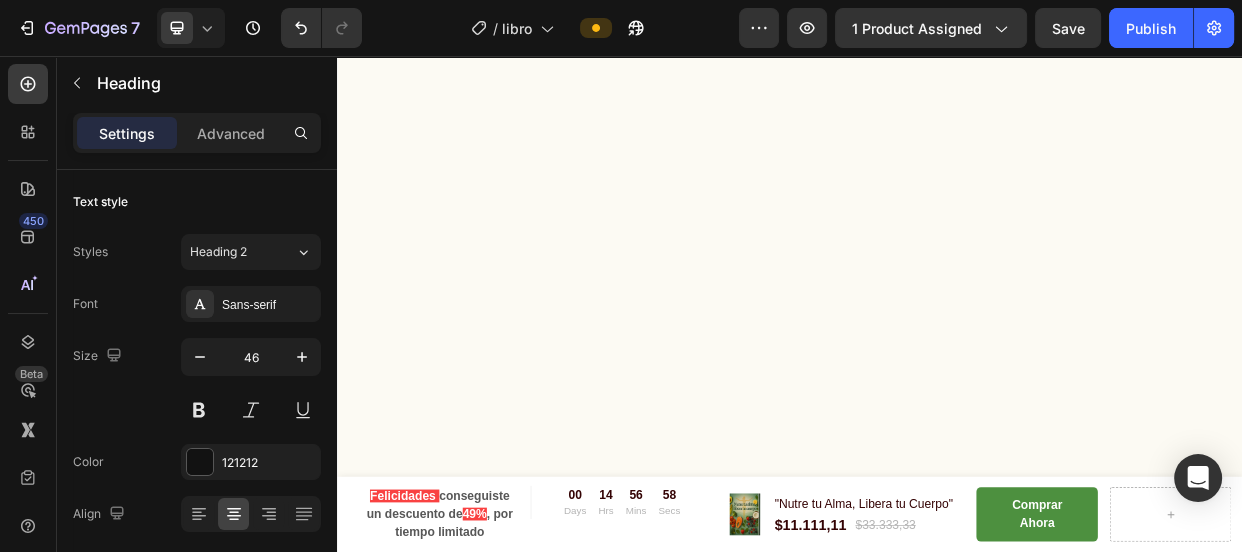 scroll, scrollTop: 6240, scrollLeft: 0, axis: vertical 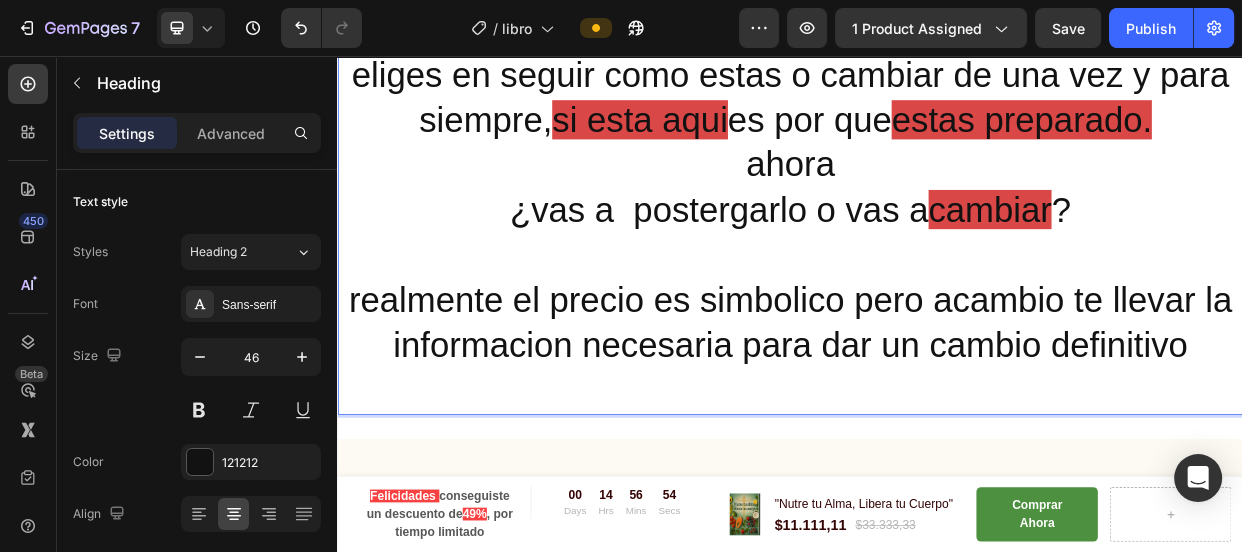 click on "Este no es un  libro  mas, es un  punto de quiebre  donde eliges en seguir como estas o cambiar de una vez y para siempre,  si esta aqui  es por que  estas preparado.       ahora      ¿vas a  postergarlo o vas a   cambiar ? ⁠⁠⁠⁠⁠⁠⁠ realmente el precio es simbolico pero acambio te llevar la informacion necesaria para dar un cambio definitivo" at bounding box center [937, 261] 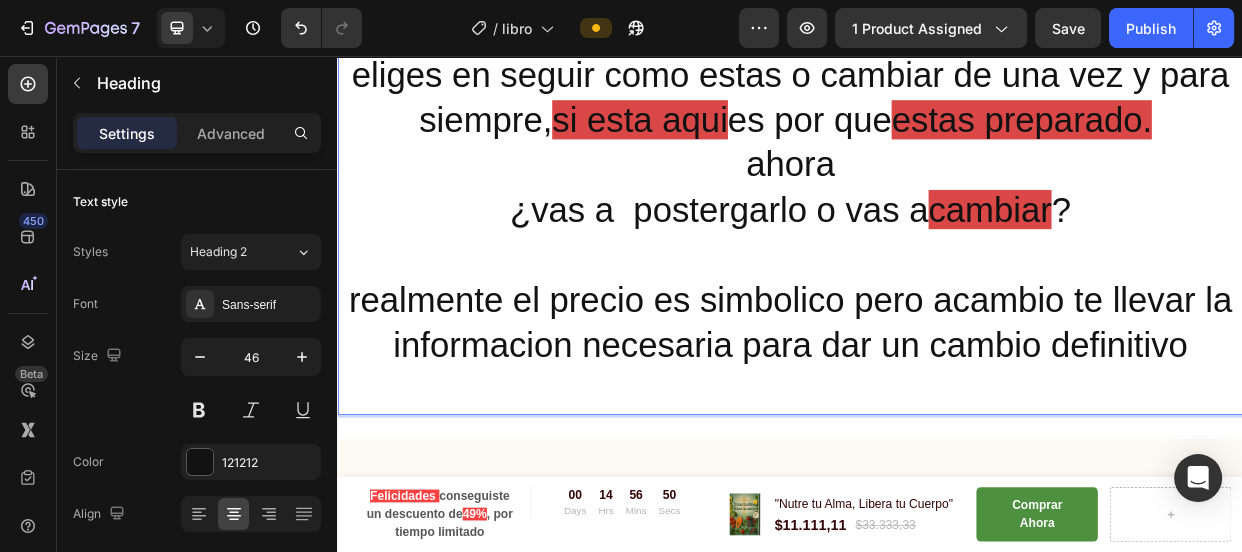 click on "Este no es un  libro  mas, es un  punto de quiebre  donde eliges en seguir como estas o cambiar de una vez y para siempre,  si esta aqui  es por que  estas preparado.       ahora      ¿vas a  postergarlo o vas a   cambiar ? realmente el precio es simbolico pero acambio te llevar la informacion necesaria para dar un cambio definitivo" at bounding box center [937, 261] 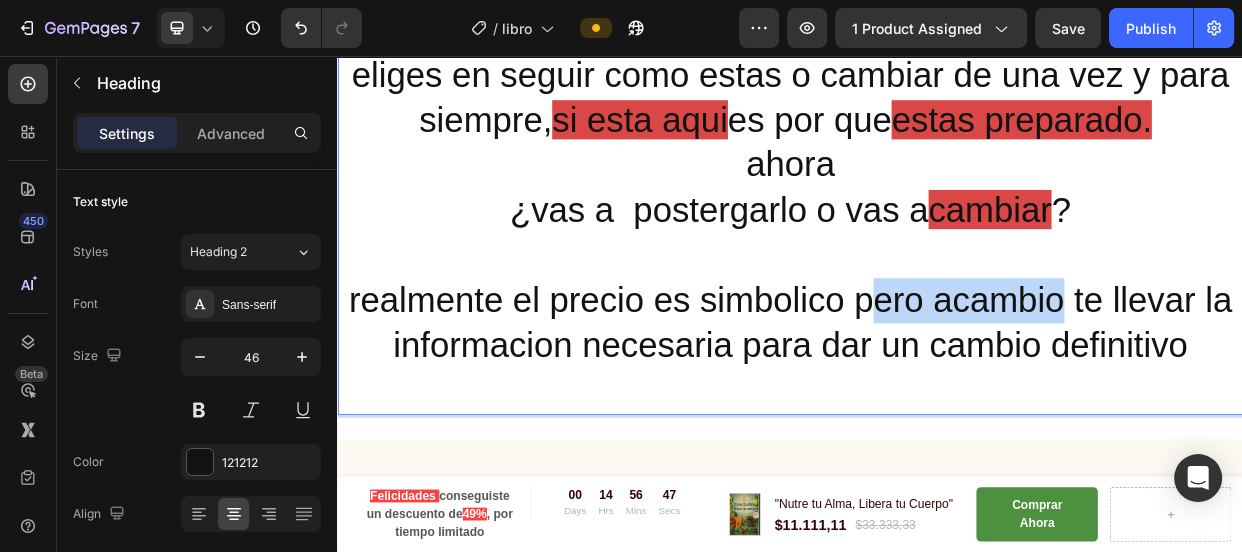 drag, startPoint x: 1046, startPoint y: 384, endPoint x: 1284, endPoint y: 390, distance: 238.07562 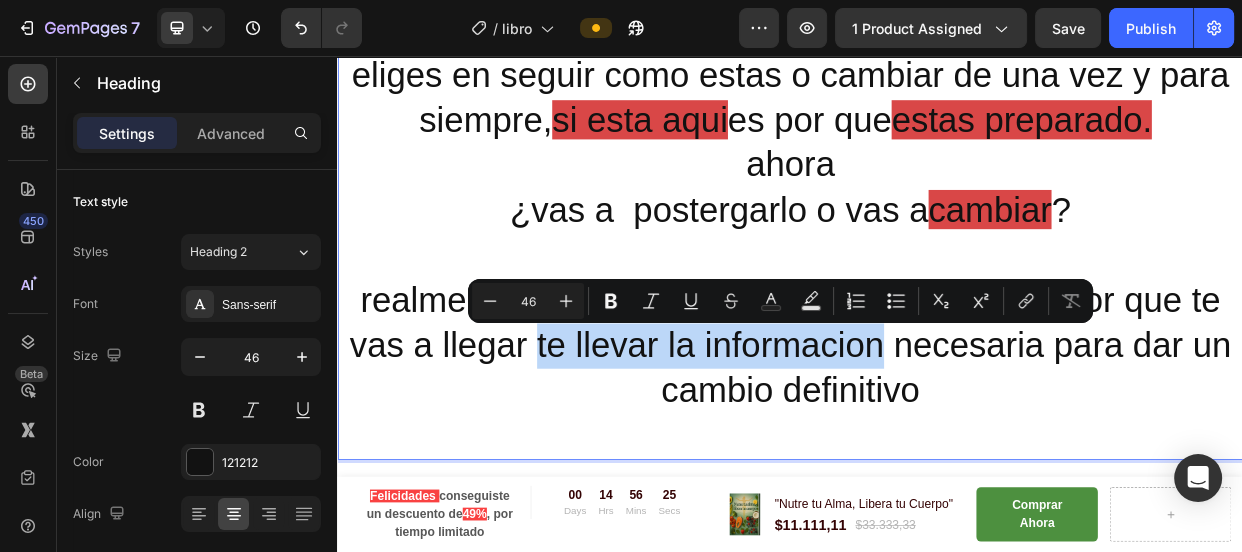 drag, startPoint x: 599, startPoint y: 445, endPoint x: 1055, endPoint y: 450, distance: 456.0274 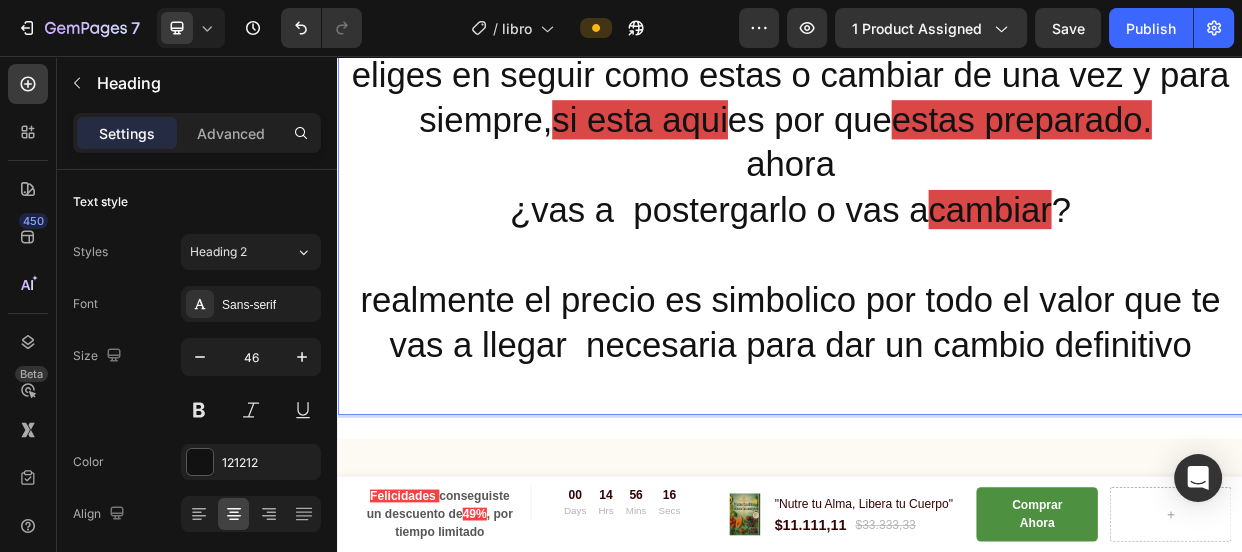 click on "Este no es un  libro  mas, es un  punto de quiebre  donde eliges en seguir como estas o cambiar de una vez y para siempre,  si esta aqui  es por que  estas preparado.       ahora      ¿vas a  postergarlo o vas a   cambiar ? realmente el precio es simbolico por todo el valor que te vas a llegar  necesaria para dar un cambio definitivo" at bounding box center [937, 261] 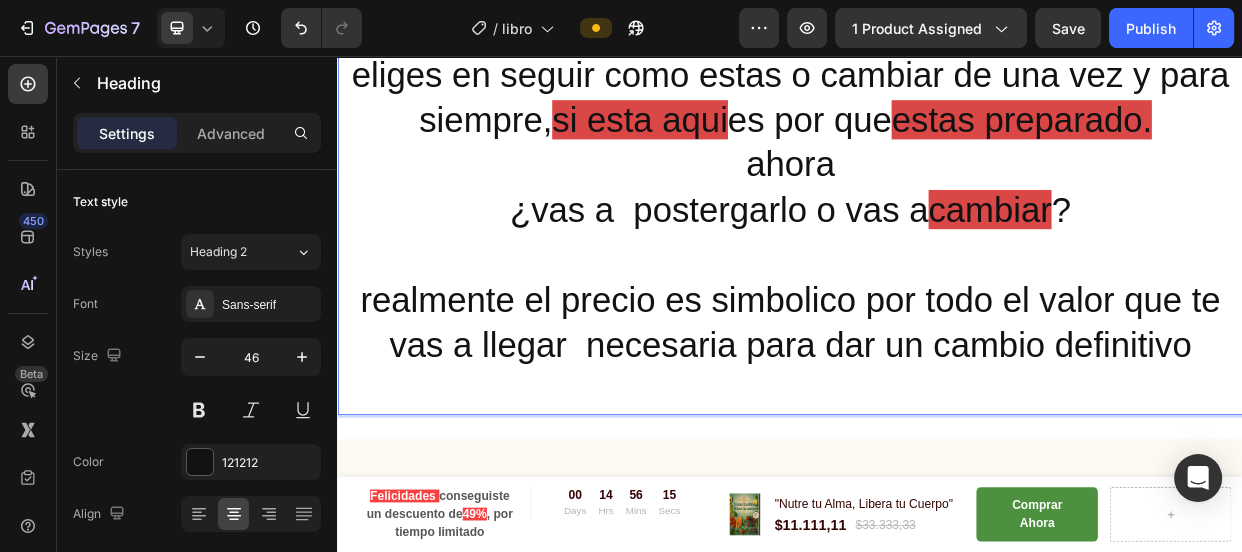 click on "Este no es un  libro  mas, es un  punto de quiebre  donde eliges en seguir como estas o cambiar de una vez y para siempre,  si esta aqui  es por que  estas preparado.       ahora      ¿vas a  postergarlo o vas a   cambiar ? realmente el precio es simbolico por todo el valor que te vas a llegar  necesaria para dar un cambio definitivo" at bounding box center (937, 261) 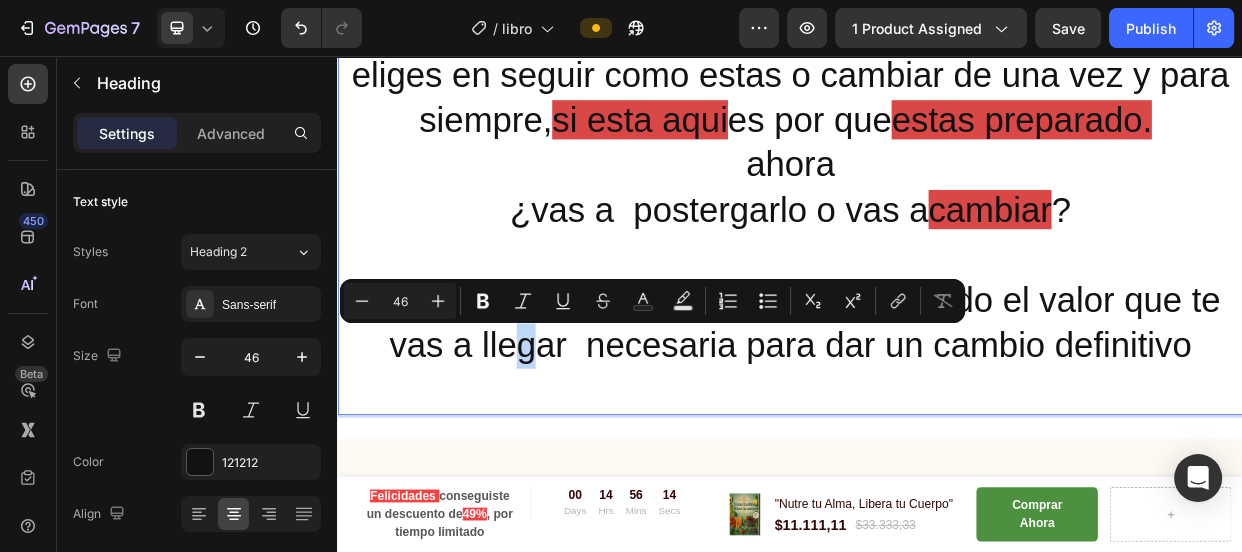click on "Este no es un  libro  mas, es un  punto de quiebre  donde eliges en seguir como estas o cambiar de una vez y para siempre,  si esta aqui  es por que  estas preparado.       ahora      ¿vas a  postergarlo o vas a   cambiar ? realmente el precio es simbolico por todo el valor que te vas a llegar  necesaria para dar un cambio definitivo" at bounding box center [937, 261] 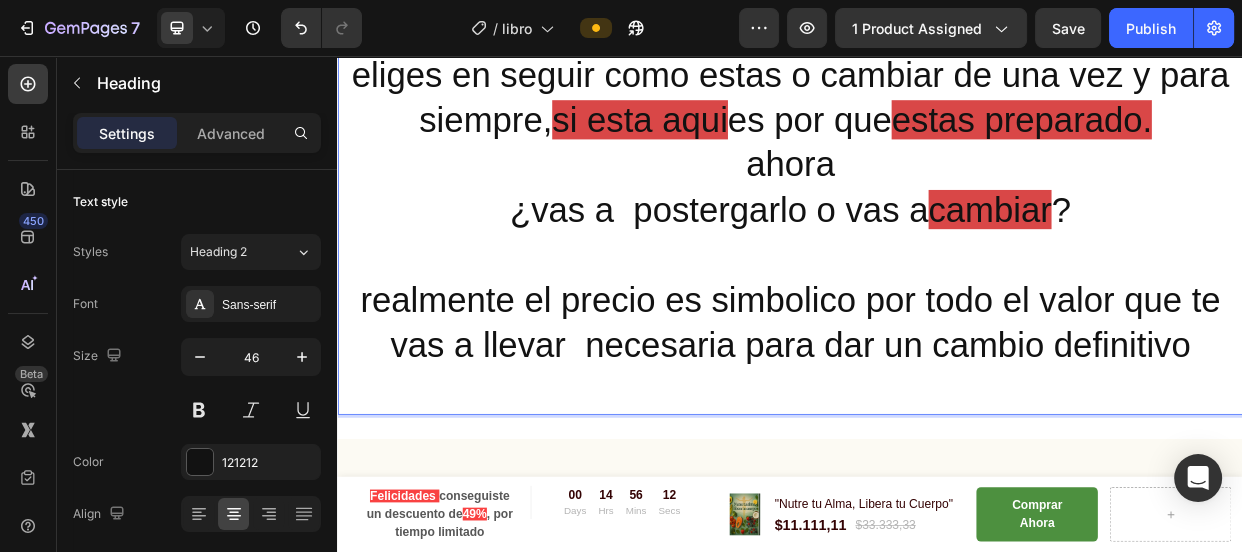 click on "Este no es un  libro  mas, es un  punto de quiebre  donde eliges en seguir como estas o cambiar de una vez y para siempre,  si esta aqui  es por que  estas preparado.       ahora      ¿vas a  postergarlo o vas a   cambiar ? realmente el precio es simbolico por todo el valor que te vas a llevar  necesaria para dar un cambio definitivo" at bounding box center [937, 261] 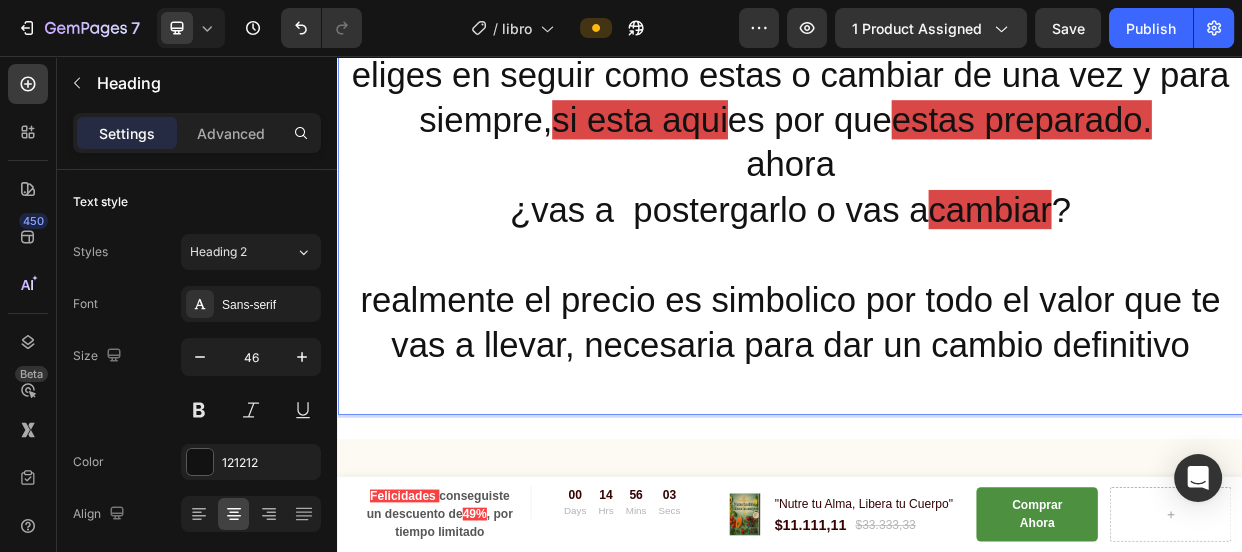 click on "Este no es un  libro  mas, es un  punto de quiebre  donde eliges en seguir como estas o cambiar de una vez y para siempre,  si esta aqui  es por que  estas preparado.       ahora      ¿vas a  postergarlo o vas a   cambiar ? realmente el precio es simbolico por todo el valor que te vas a llevar, necesaria para dar un cambio definitivo" at bounding box center [937, 261] 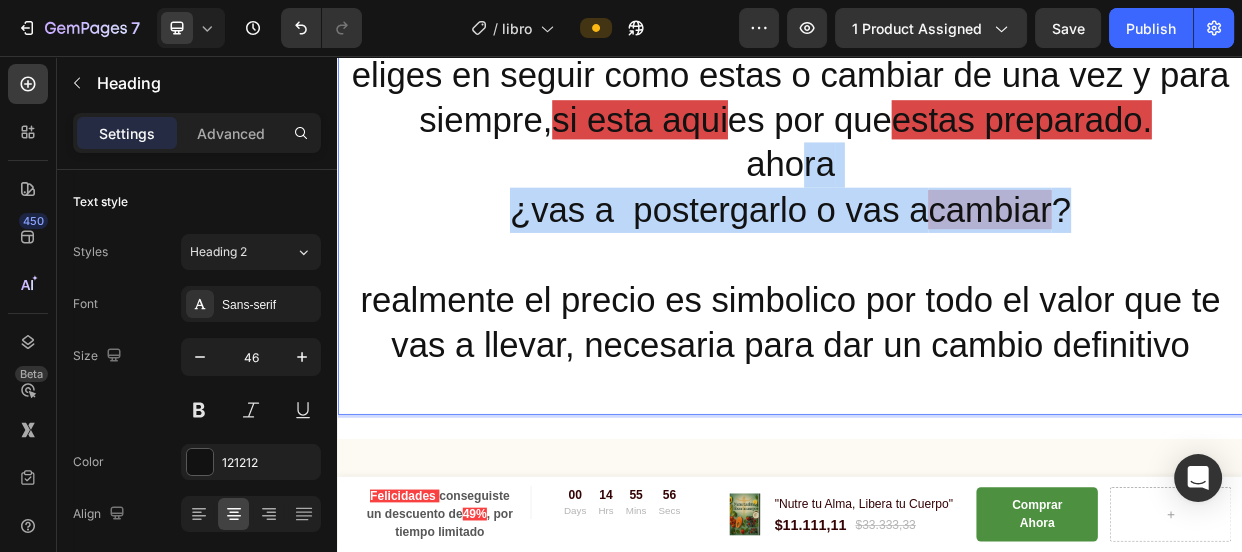 drag, startPoint x: 879, startPoint y: 195, endPoint x: 1359, endPoint y: 284, distance: 488.1813 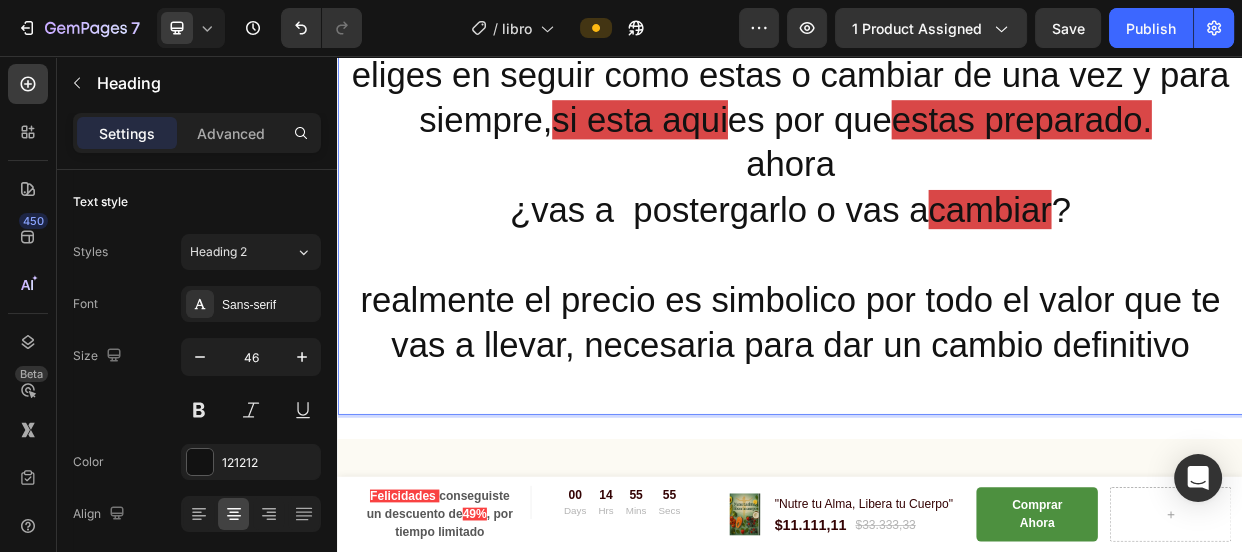 drag, startPoint x: 1164, startPoint y: 259, endPoint x: 1489, endPoint y: 326, distance: 331.8343 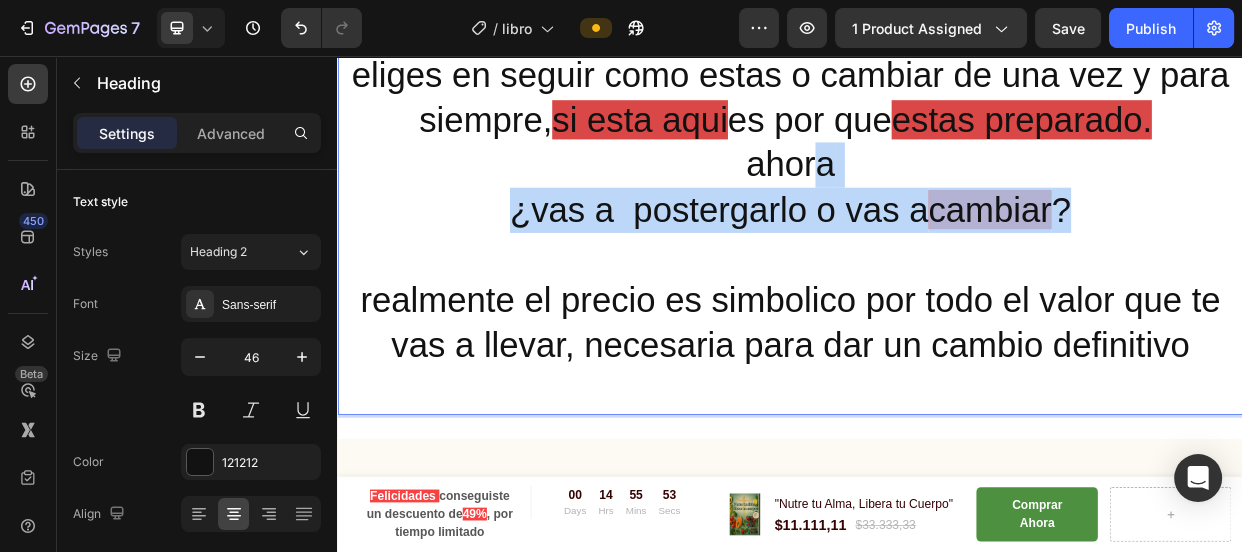 drag, startPoint x: 1375, startPoint y: 267, endPoint x: 895, endPoint y: 210, distance: 483.37253 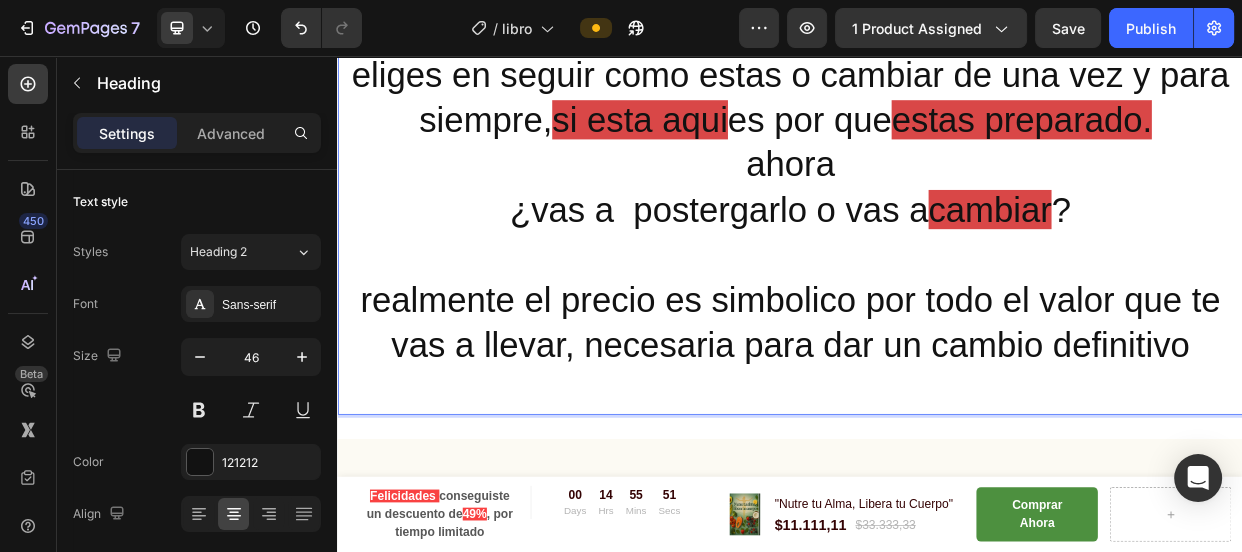 drag, startPoint x: 945, startPoint y: 218, endPoint x: 963, endPoint y: 211, distance: 19.313208 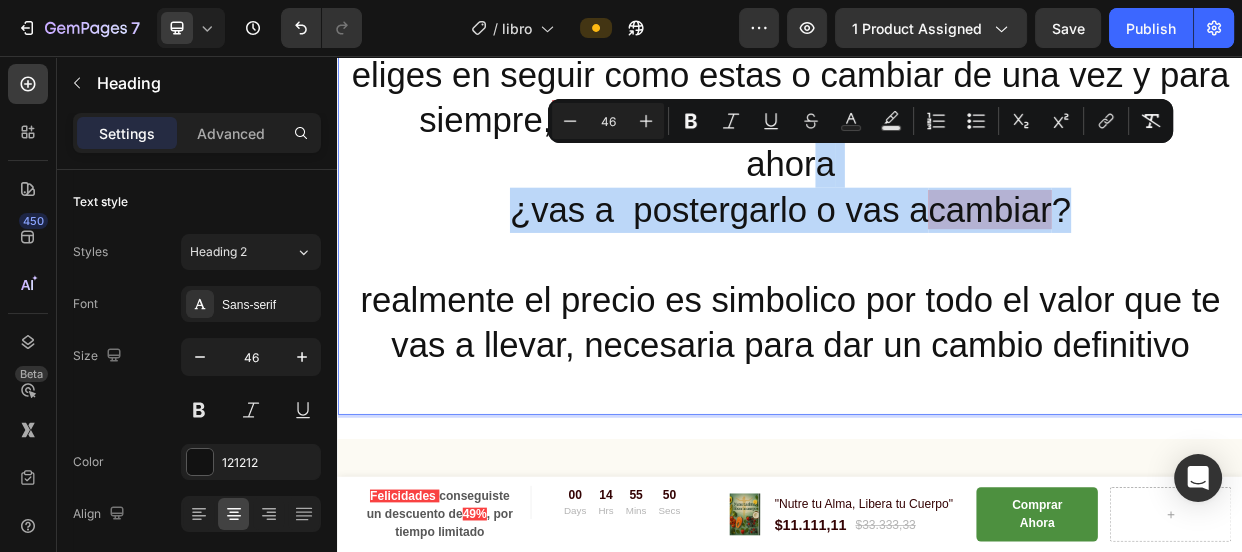 drag, startPoint x: 896, startPoint y: 207, endPoint x: 1334, endPoint y: 280, distance: 444.04166 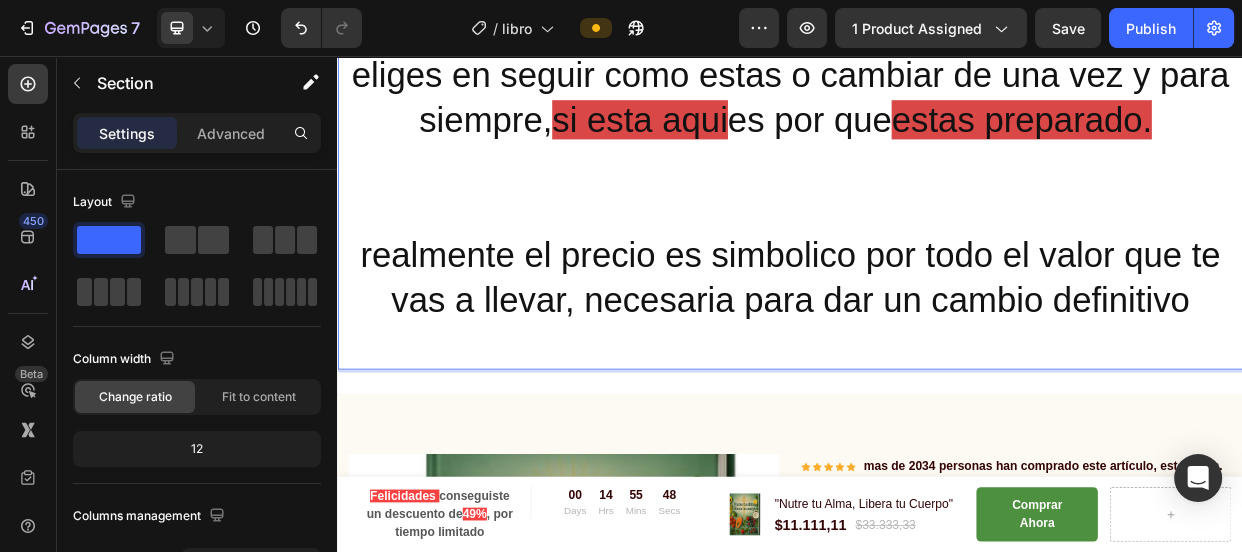 click at bounding box center (937, -547) 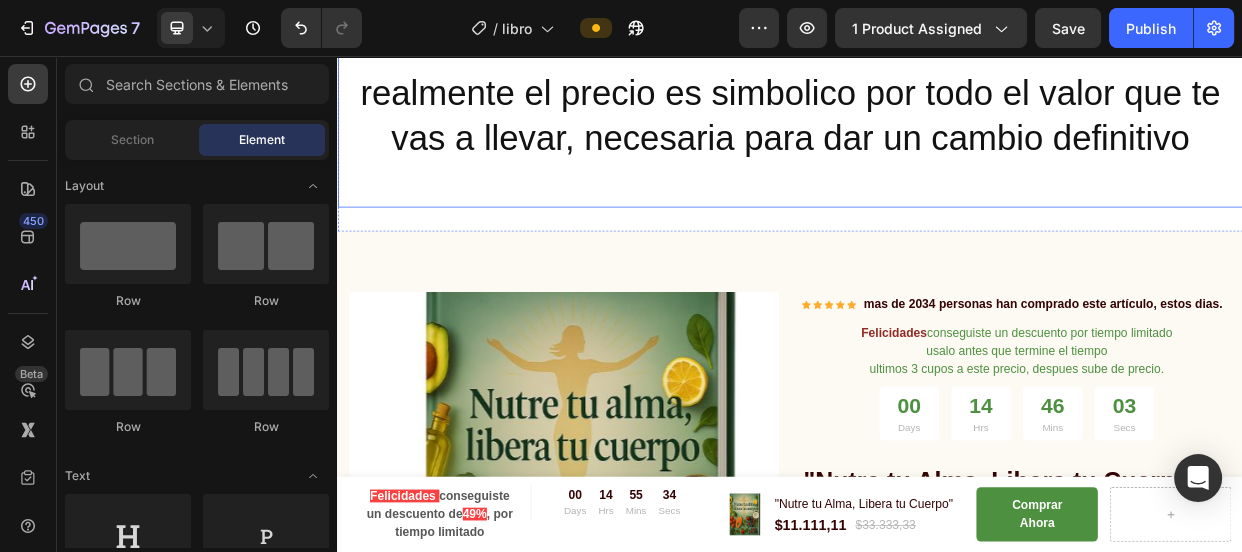 scroll, scrollTop: 6273, scrollLeft: 0, axis: vertical 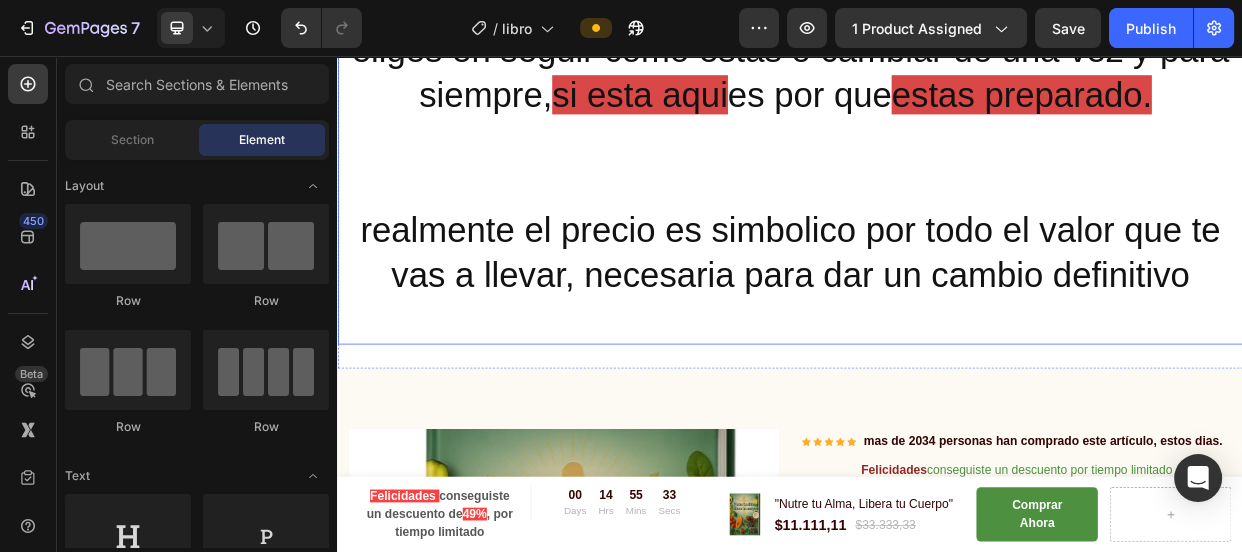 click on "Este no es un  libro  mas, es un  punto de quiebre  donde eliges en seguir como estas o cambiar de una vez y para siempre,  si esta aqui  es por que  estas preparado.        realmente el precio es simbolico por todo el valor que te vas a llevar, necesaria para dar un cambio definitivo" at bounding box center (937, 198) 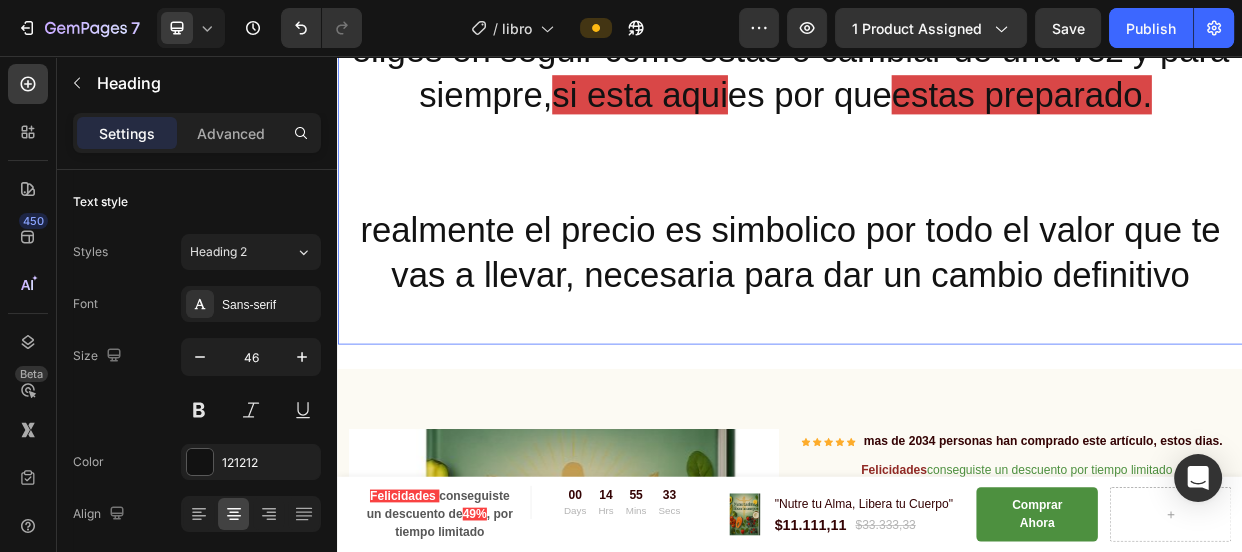 click on "Este no es un  libro  mas, es un  punto de quiebre  donde eliges en seguir como estas o cambiar de una vez y para siempre,  si esta aqui  es por que  estas preparado.        realmente el precio es simbolico por todo el valor que te vas a llevar, necesaria para dar un cambio definitivo" at bounding box center [937, 198] 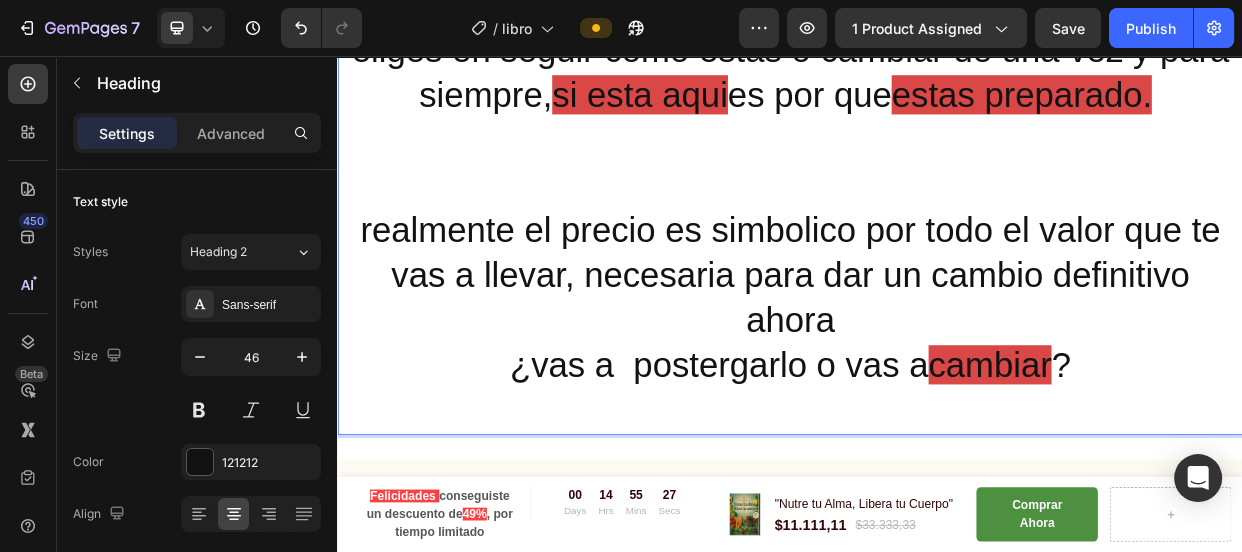 click on "Este no es un  libro  mas, es un  punto de quiebre  donde eliges en seguir como estas o cambiar de una vez y para siempre,  si esta aqui  es por que  estas preparado.        realmente el precio es simbolico por todo el valor que te vas a llevar, necesaria para dar un cambio definitivo ahora      ¿vas a  postergarlo o vas a   cambiar ?" at bounding box center [937, 258] 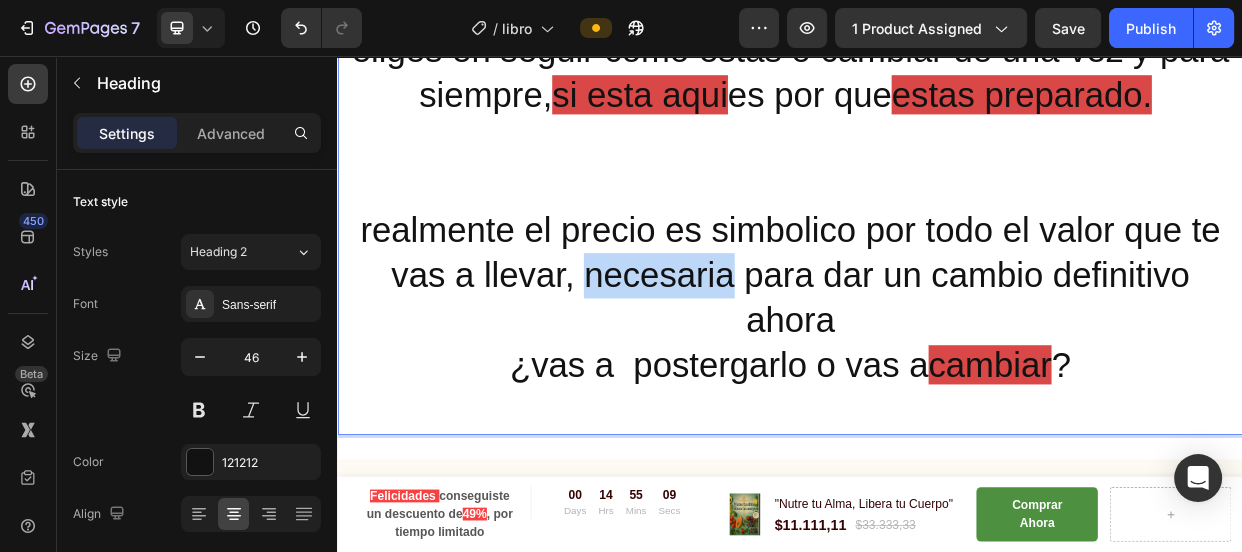 drag, startPoint x: 661, startPoint y: 353, endPoint x: 846, endPoint y: 350, distance: 185.02432 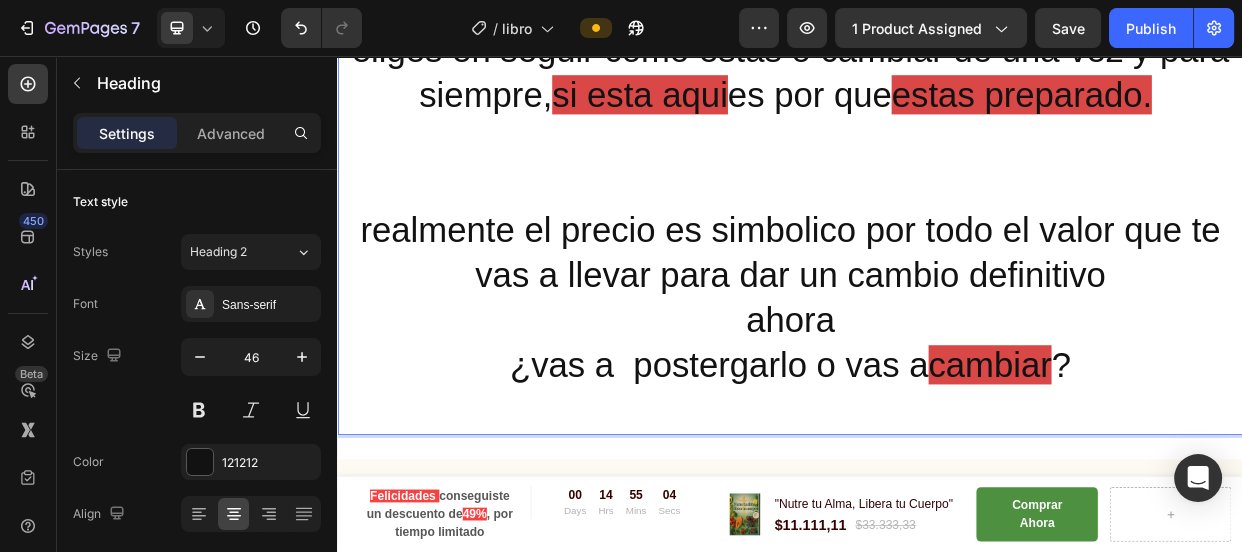 click on "Este no es un  libro  mas, es un  punto de quiebre  donde eliges en seguir como estas o cambiar de una vez y para siempre,  si esta aqui  es por que  estas preparado.        realmente el precio es simbolico por todo el valor que te vas a llevar para dar un cambio definitivo ahora      ¿vas a  postergarlo o vas a   cambiar ?" at bounding box center (937, 258) 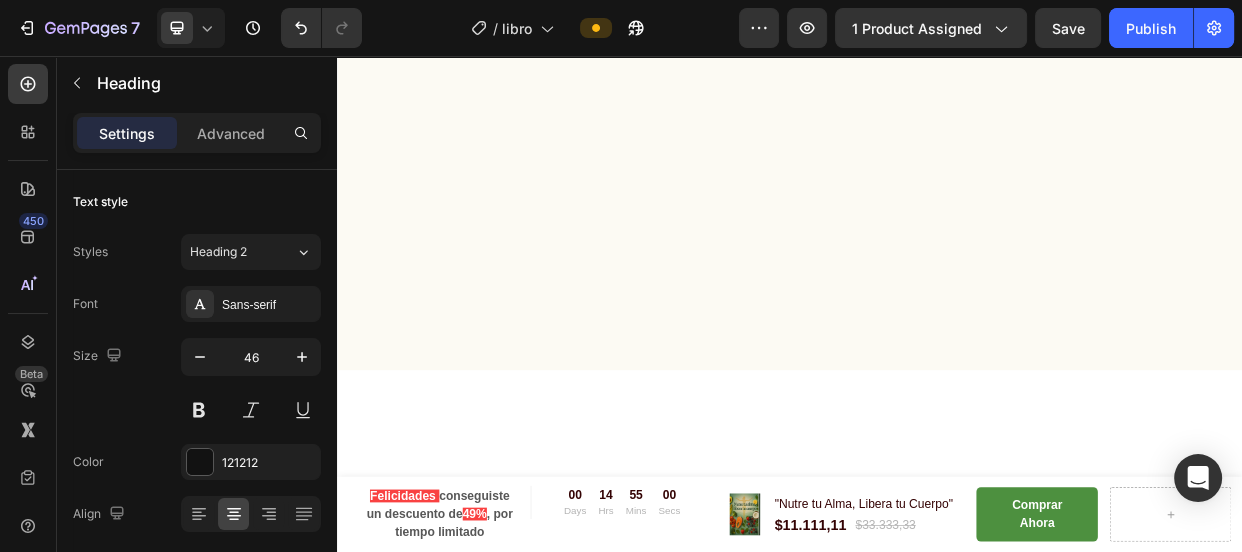 scroll, scrollTop: 6091, scrollLeft: 0, axis: vertical 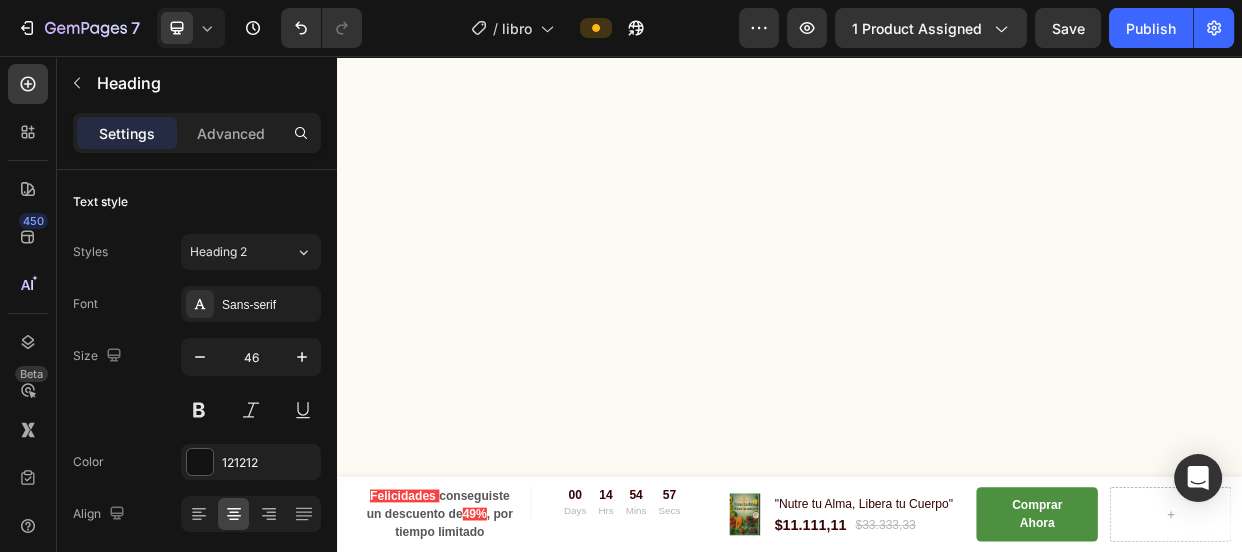 drag, startPoint x: 380, startPoint y: 466, endPoint x: 362, endPoint y: 468, distance: 18.110771 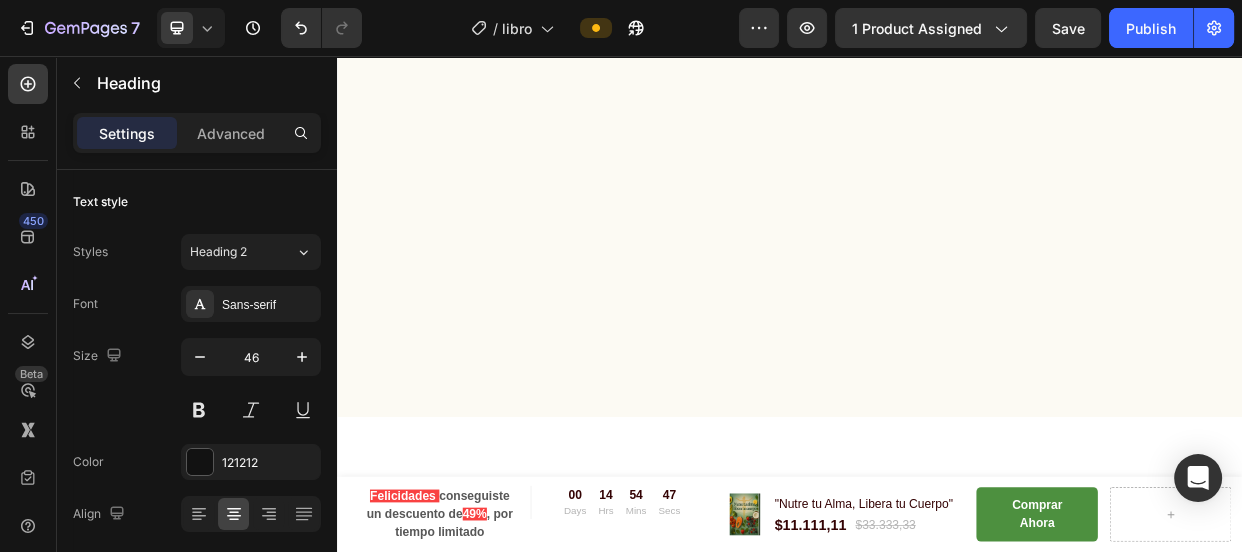 click on "Este no es un  libro  mas, es un  punto de quiebre  donde eliges en seguir como estas o cambiar de una vez y para siempre,  si esta aqui  es por que  estas preparado.       Realmente el precio es simbolico por todo el valor que te vas a llevar para dar un cambio definitivo. ahora      ¿vas a  postergarlo o vas a   cambiar ?" at bounding box center [937, -413] 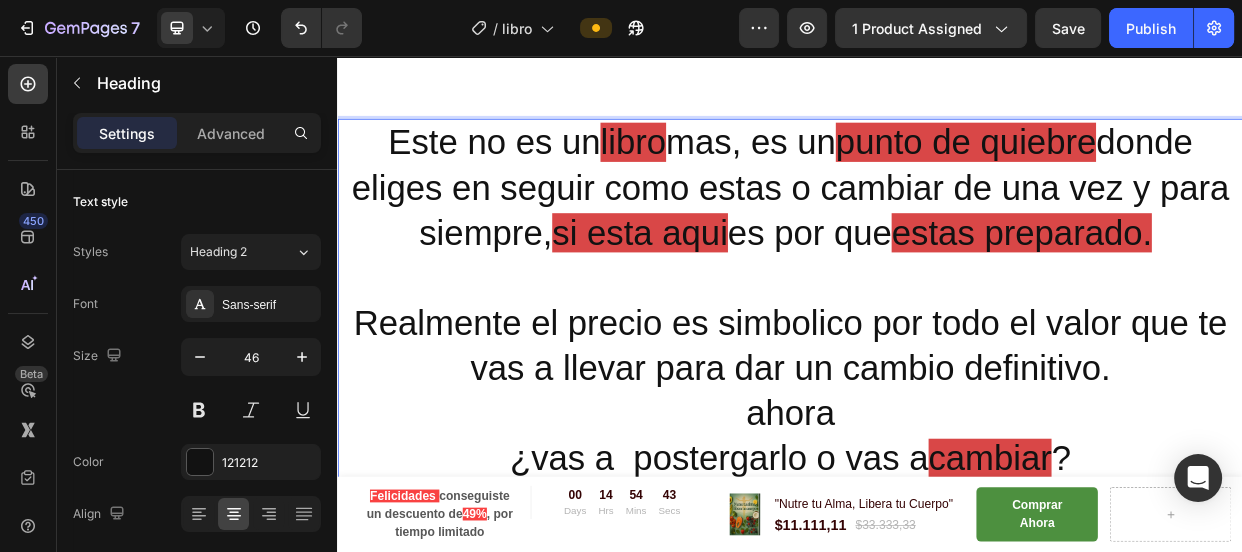 scroll, scrollTop: 6182, scrollLeft: 0, axis: vertical 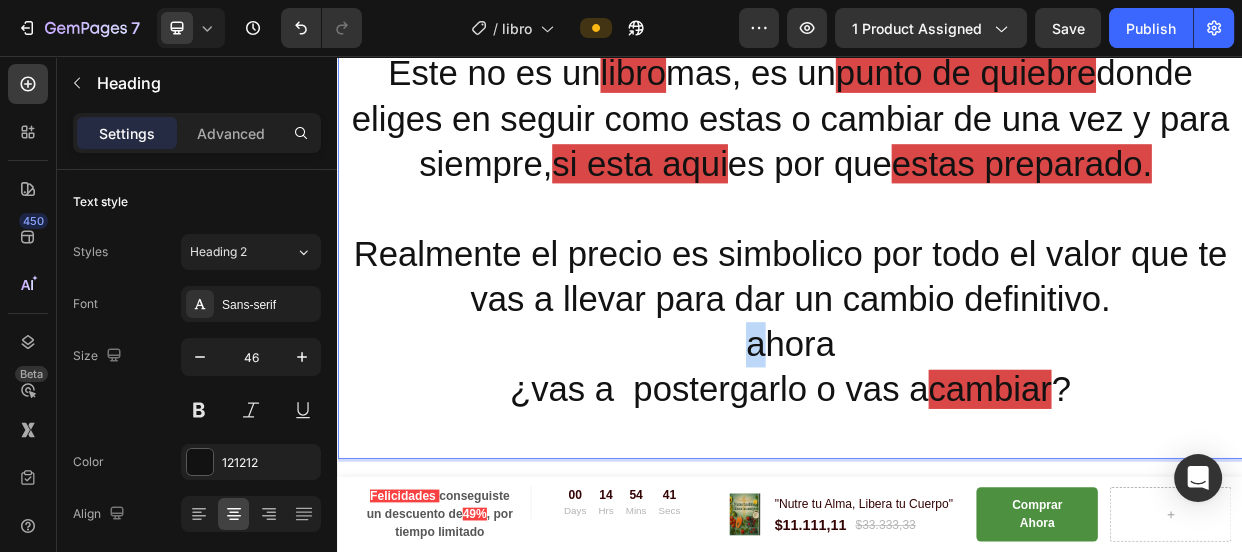 drag, startPoint x: 865, startPoint y: 441, endPoint x: 881, endPoint y: 444, distance: 16.27882 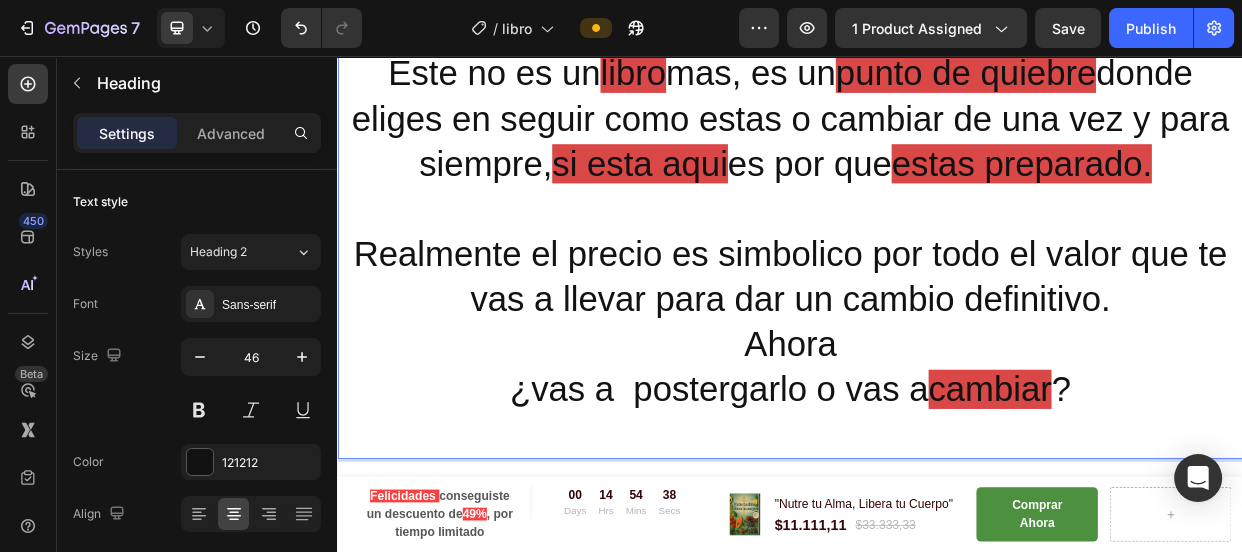 click on "cambiar" at bounding box center [1202, 498] 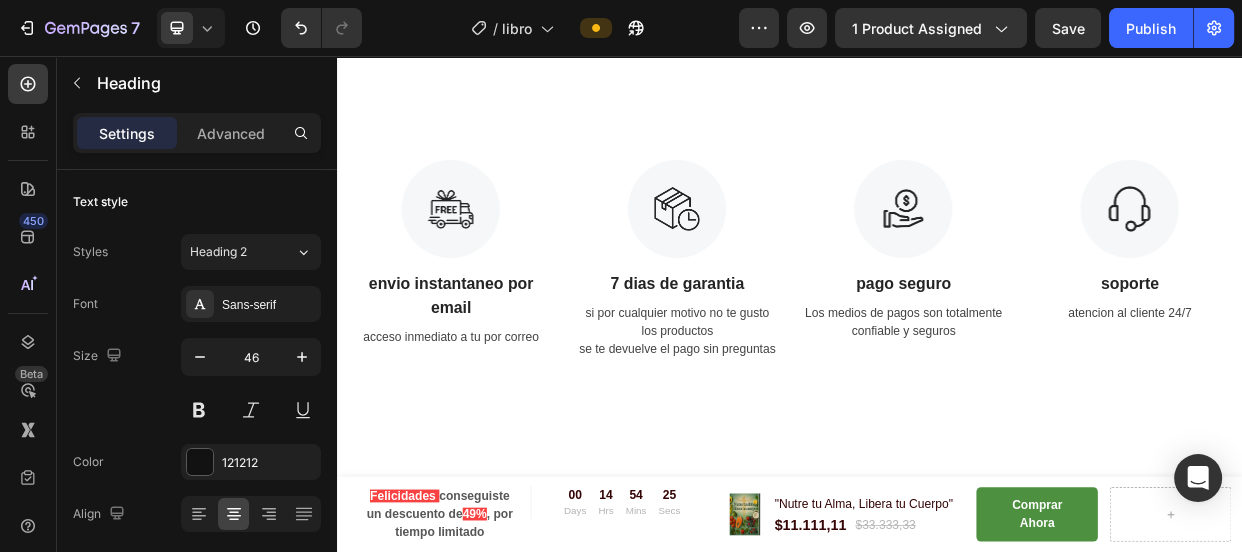 scroll, scrollTop: 7578, scrollLeft: 0, axis: vertical 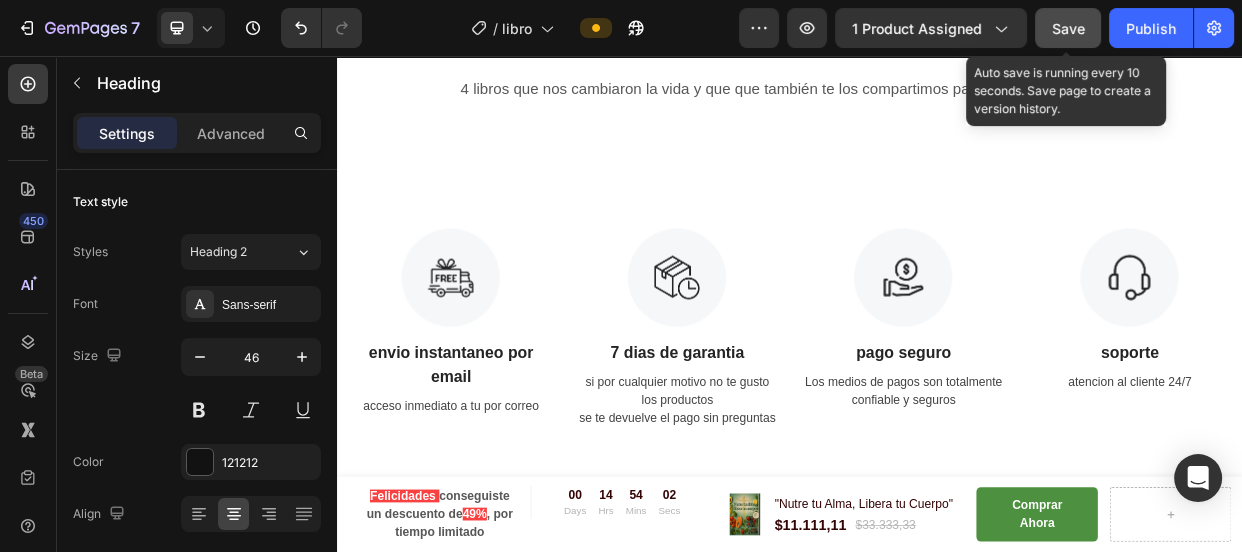 click on "Save" at bounding box center [1068, 28] 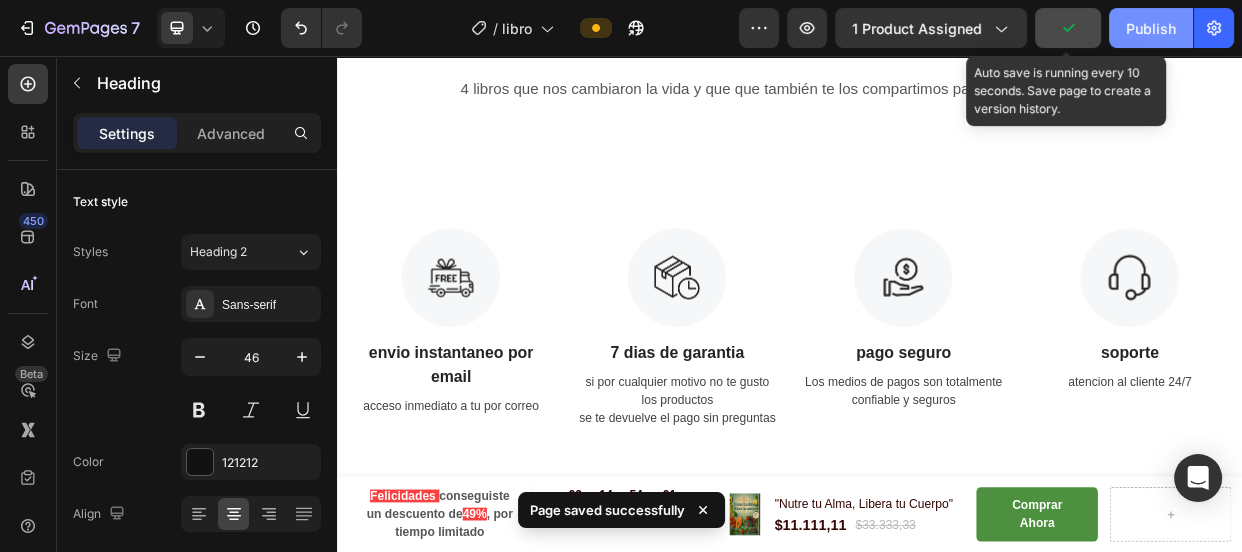 click on "Publish" at bounding box center (1151, 28) 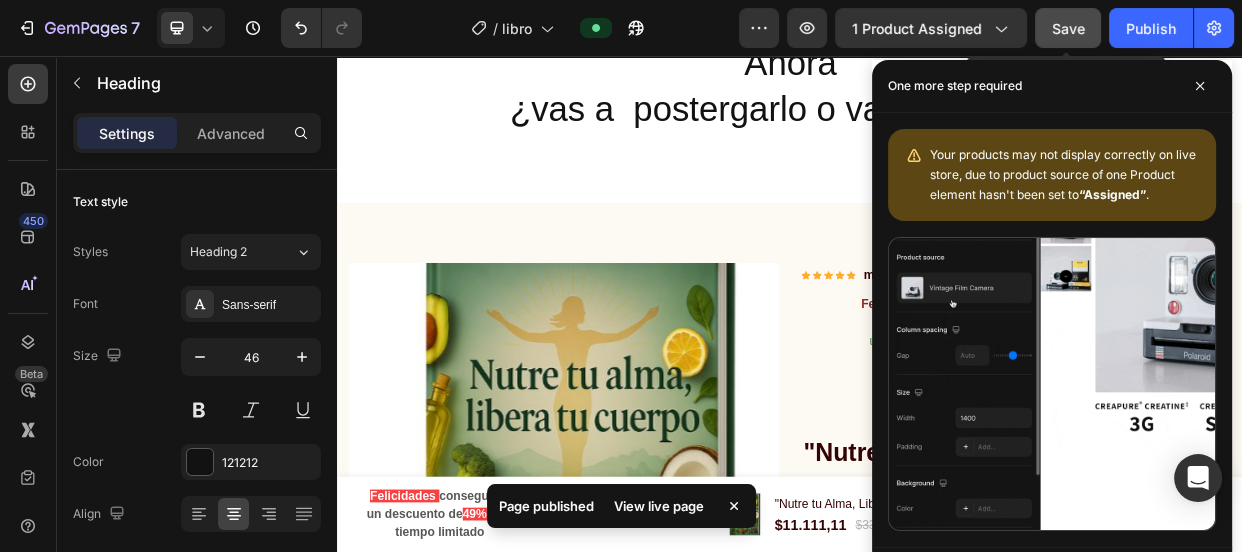 scroll, scrollTop: 5578, scrollLeft: 0, axis: vertical 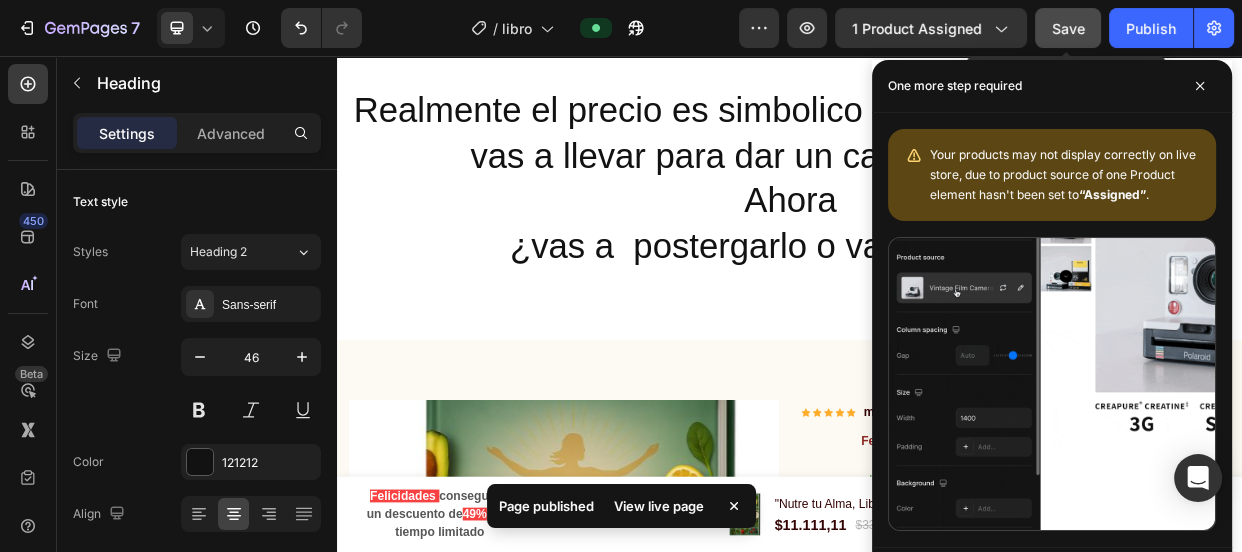 click on "Este no es un  libro  mas, es un  punto de quiebre  donde eliges en seguir como estas o cambiar de una vez y para siempre,  si esta aqui  es por que  estas preparado.       Realmente el precio es simbolico por todo el valor que te vas a llevar para dar un cambio definitivo. Ahora      ¿vas a  postergarlo o vas a   cambiar ?" at bounding box center (937, 130) 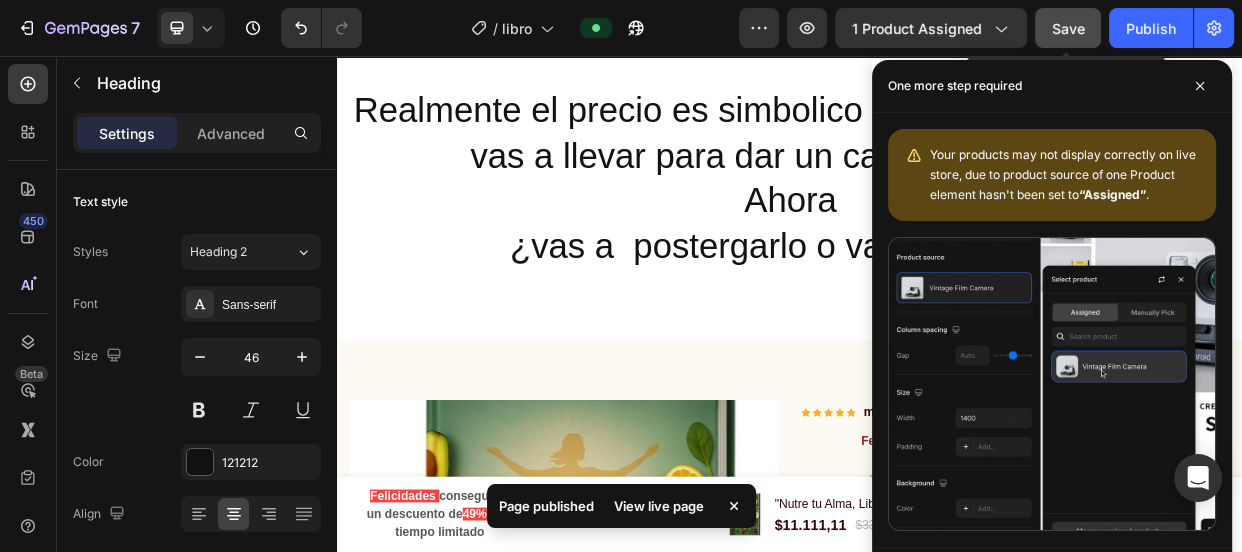 click on "Este no es un  libro  mas, es un  punto de quiebre  donde eliges en seguir como estas o cambiar de una vez y para siempre,  si esta aqui  es por que  estas preparado.       Realmente el precio es simbolico por todo el valor que te vas a llevar para dar un cambio definitivo. Ahora      ¿vas a  postergarlo o vas a   cambiar ?" at bounding box center [937, 130] 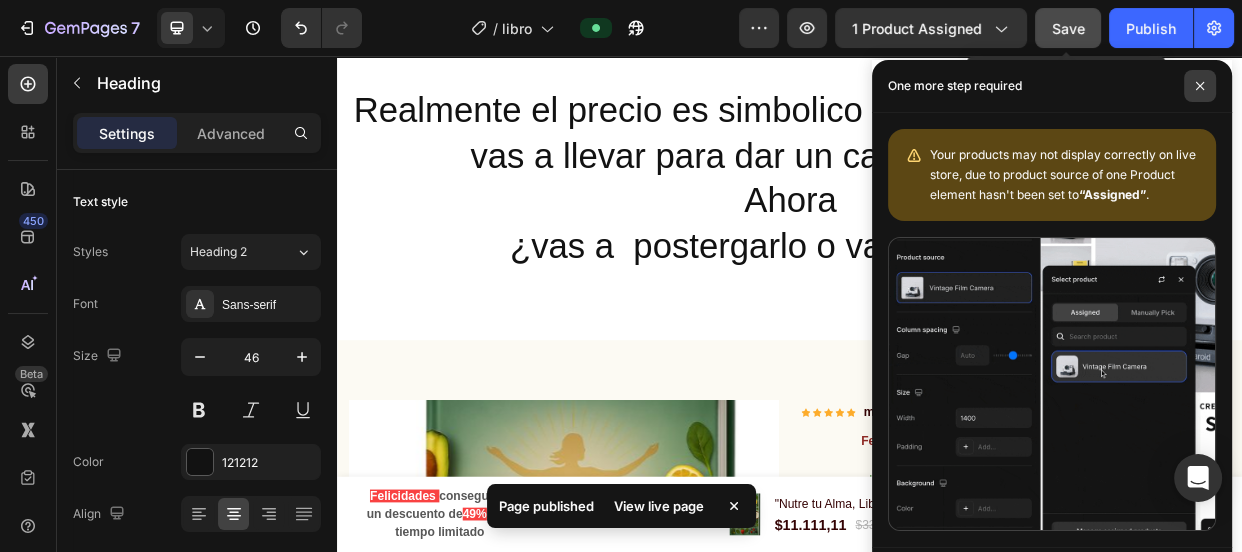 click 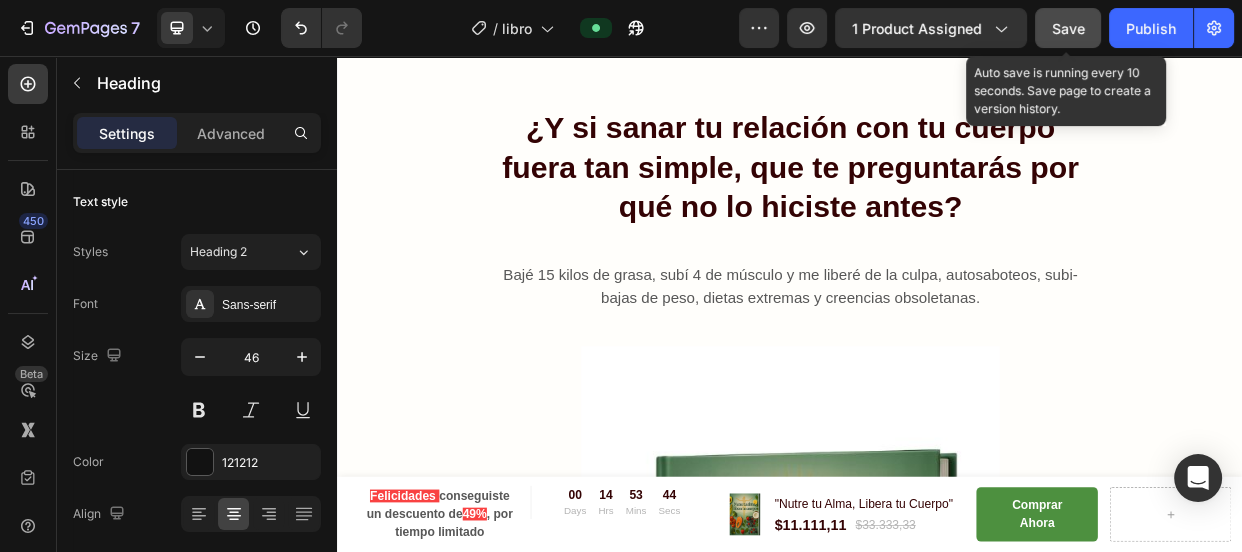 scroll, scrollTop: 0, scrollLeft: 0, axis: both 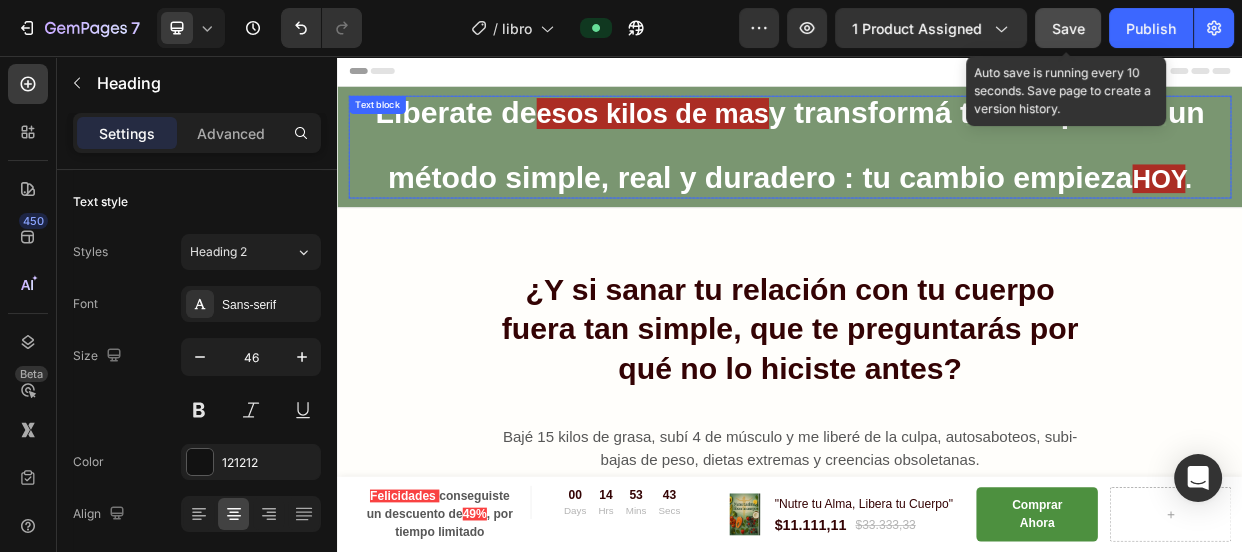 click on "esos kilos de mas" at bounding box center [755, 132] 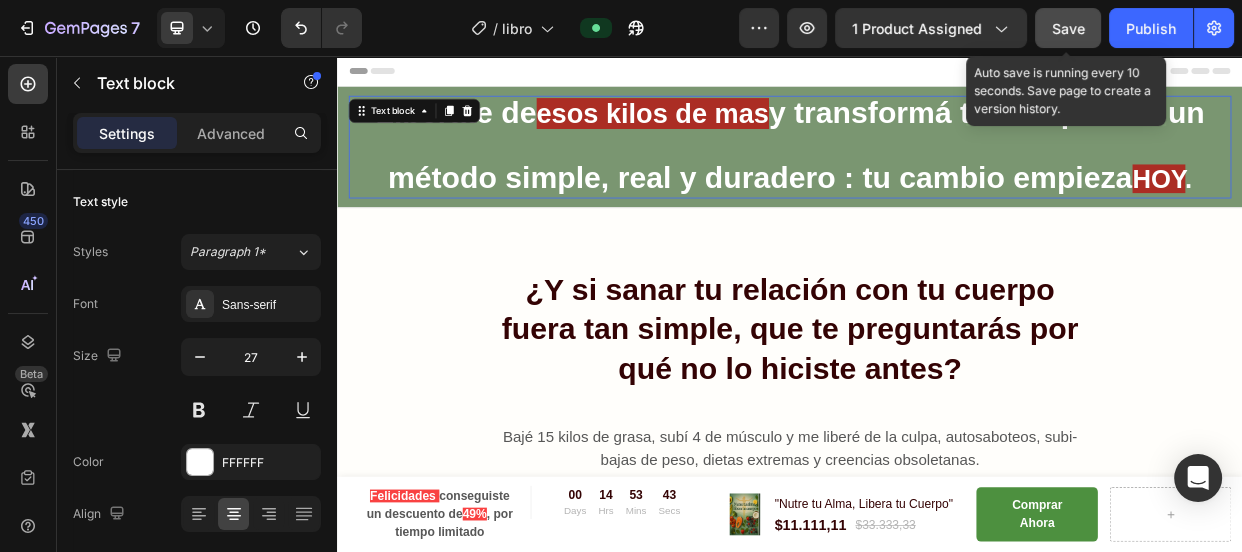 click on "esos kilos de mas" at bounding box center (755, 132) 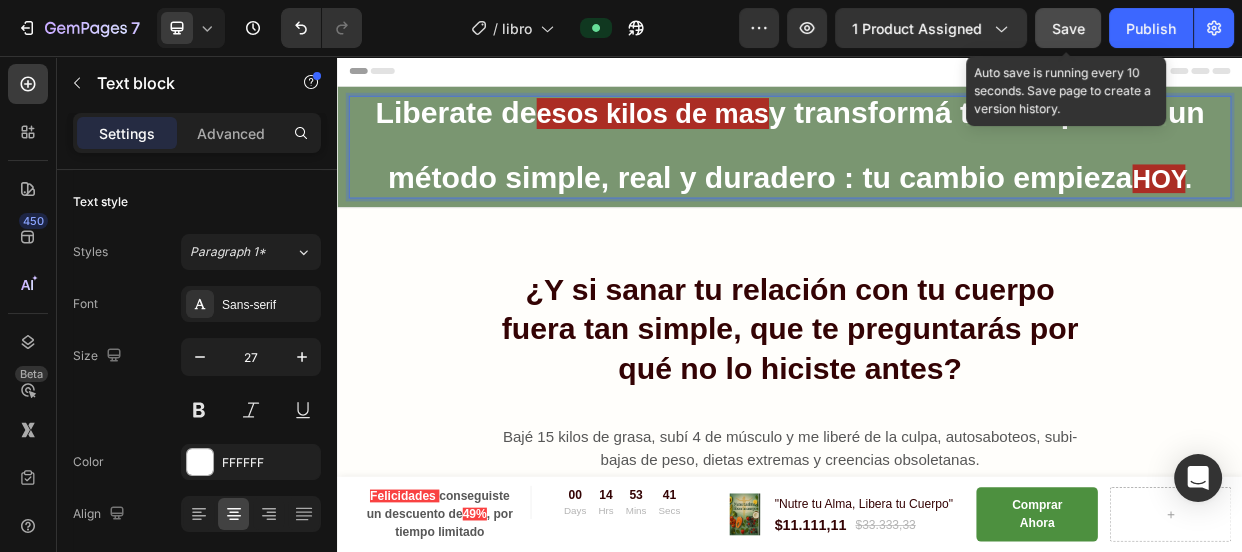 click on "esos kilos de mas" at bounding box center (755, 132) 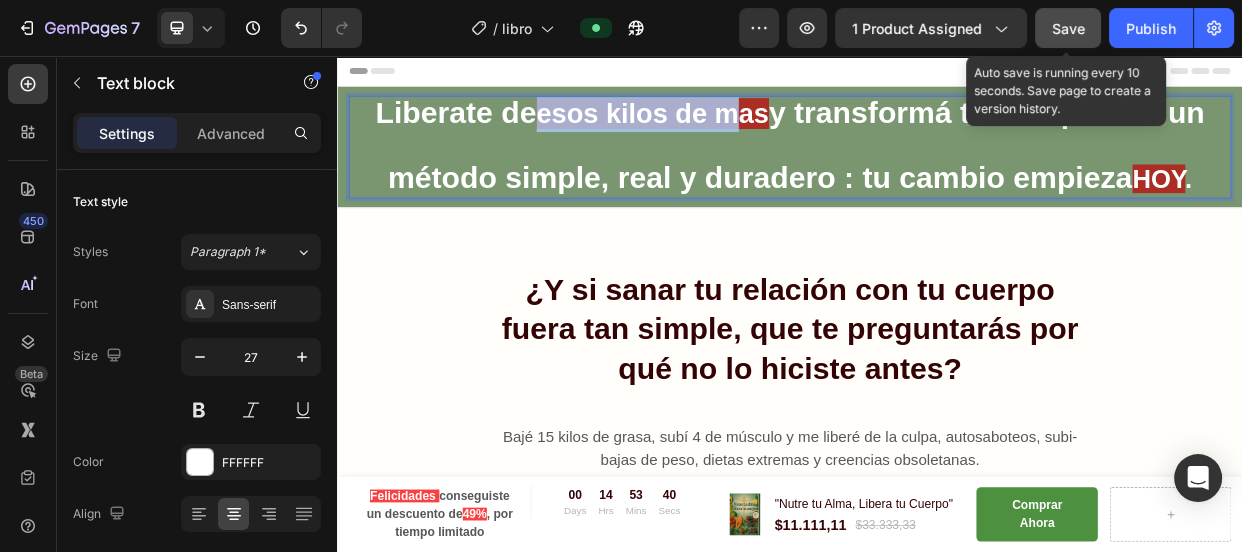 drag, startPoint x: 605, startPoint y: 138, endPoint x: 873, endPoint y: 133, distance: 268.04663 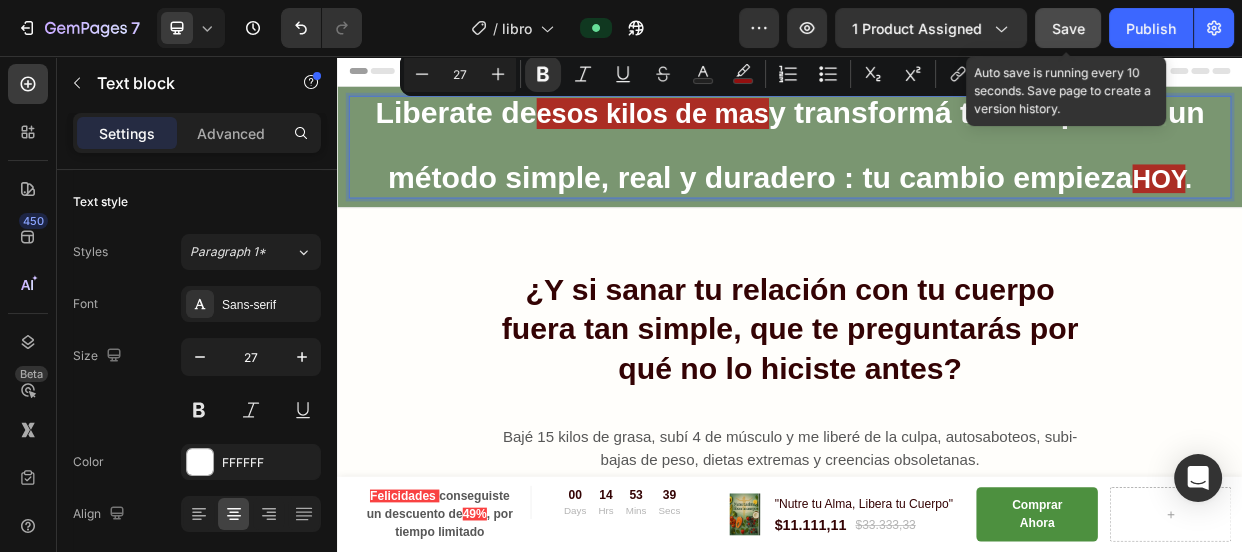 click on "Liberate de  esos kilos de mas  y transformá tu cuerpo con un  método simple, real y duradero : tu cambio empieza  HOY ." at bounding box center [937, 177] 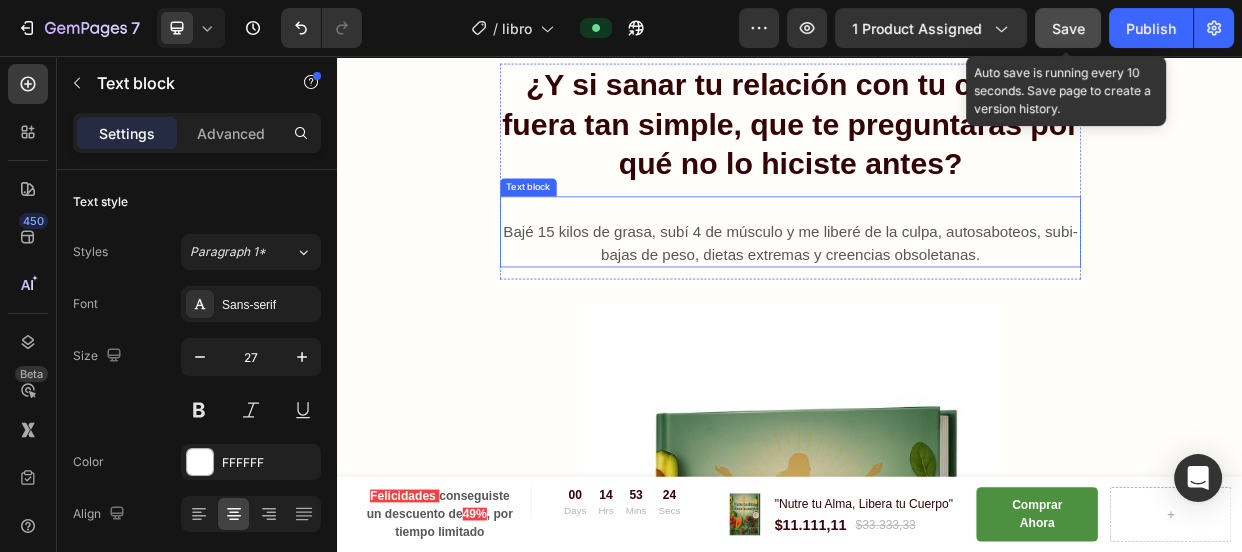 scroll, scrollTop: 0, scrollLeft: 0, axis: both 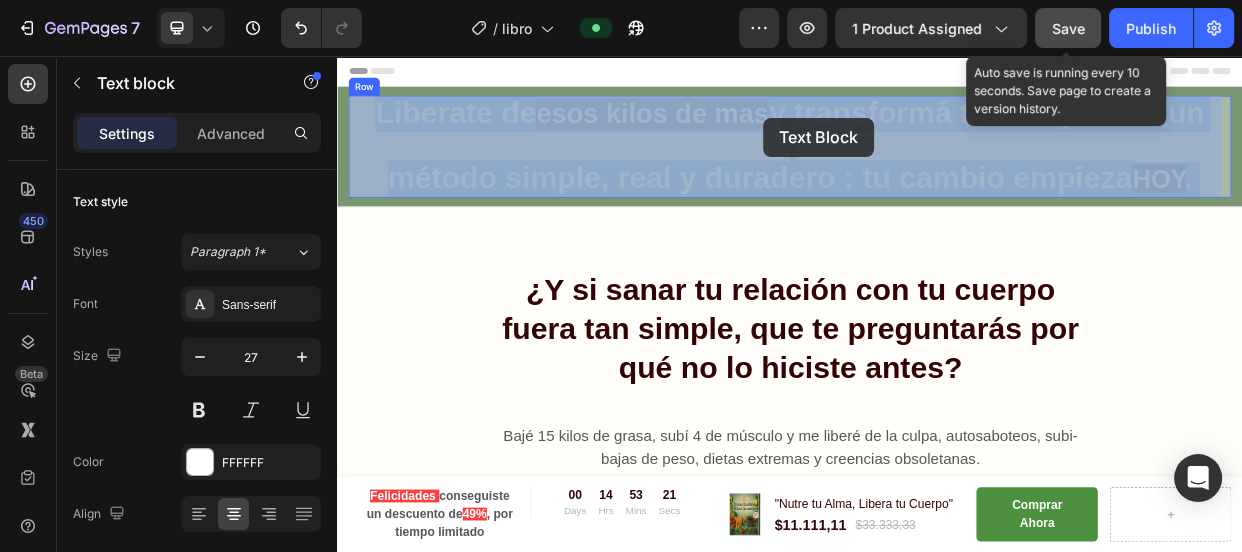 drag, startPoint x: 784, startPoint y: 130, endPoint x: 902, endPoint y: 138, distance: 118.270874 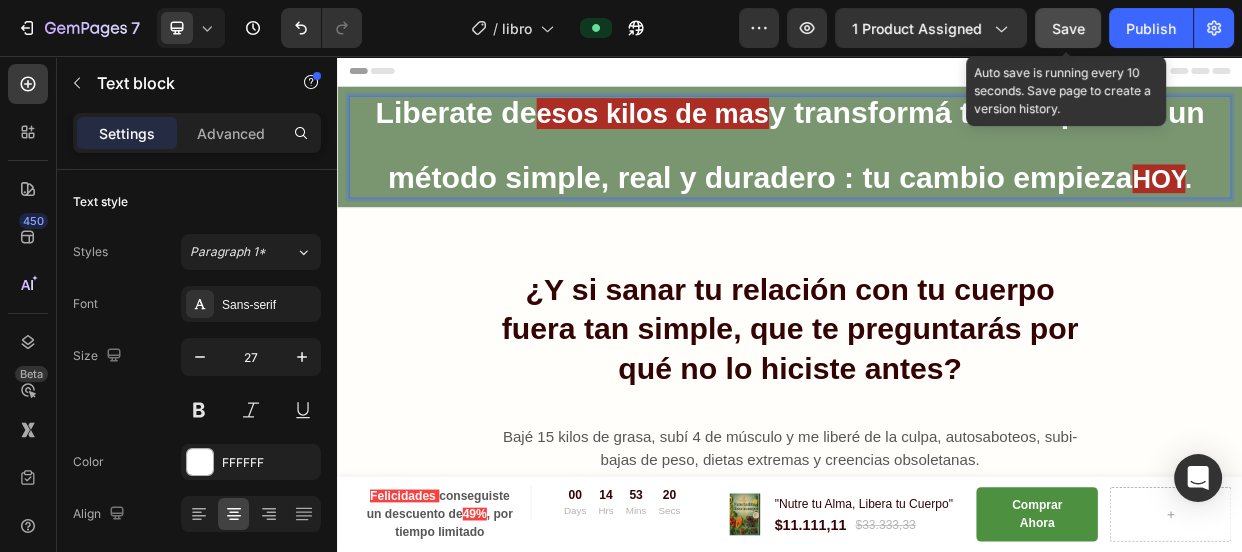 click on "esos kilos de mas" at bounding box center (755, 132) 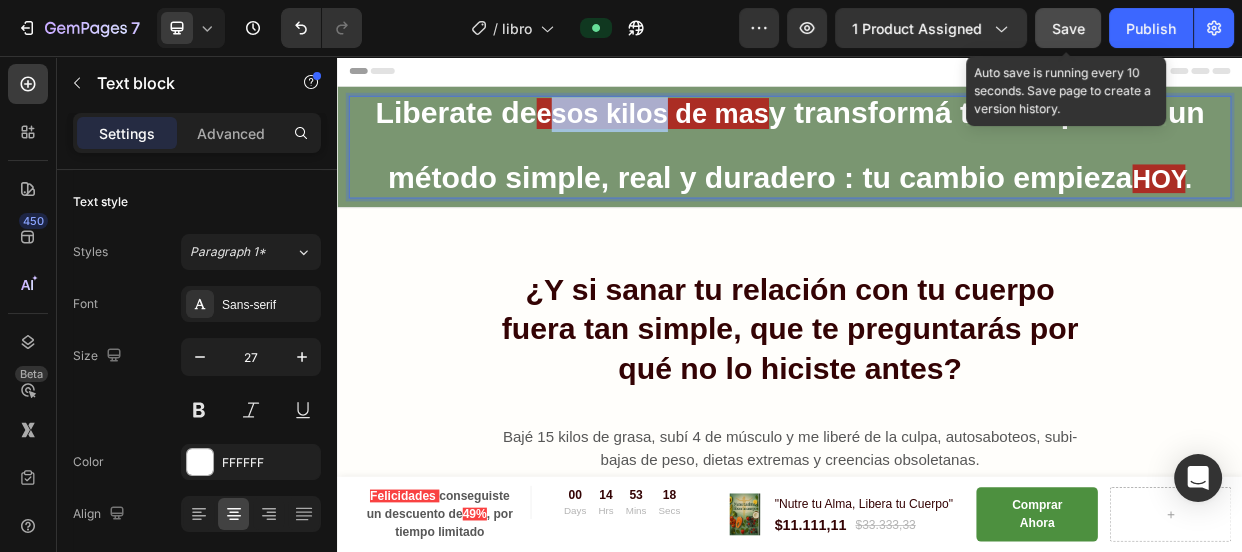 drag, startPoint x: 611, startPoint y: 134, endPoint x: 775, endPoint y: 130, distance: 164.04877 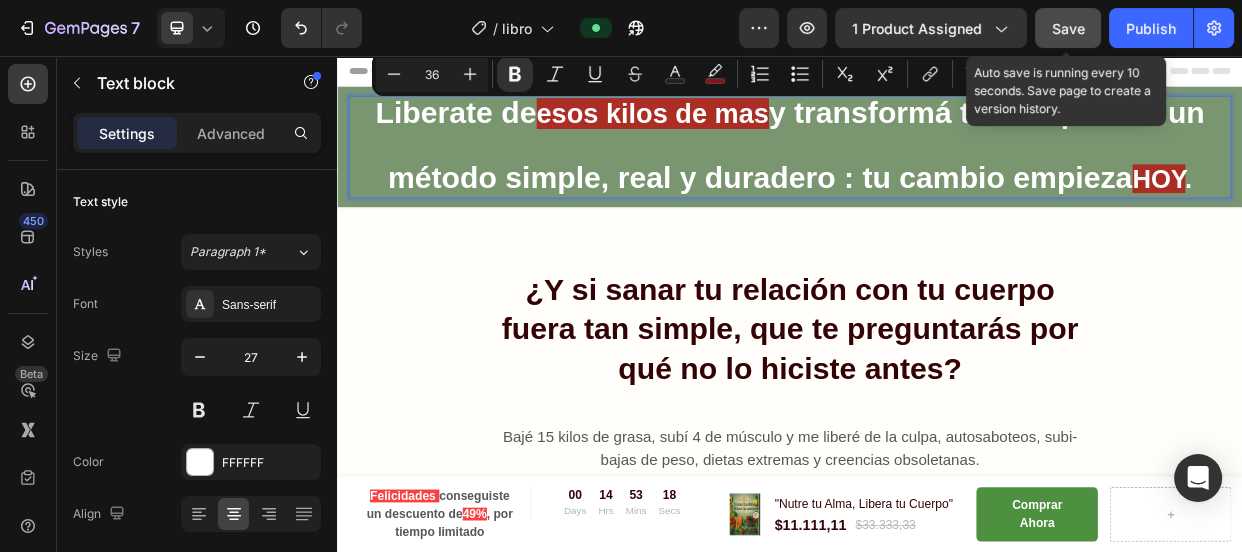 click on "esos kilos de mas" at bounding box center [755, 132] 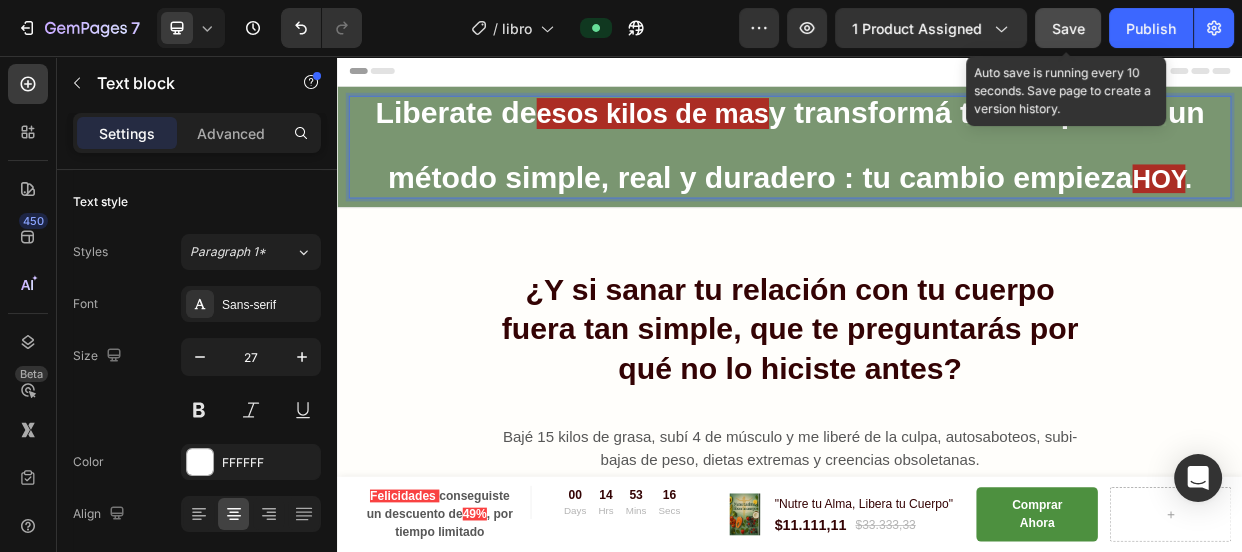 click on "esos kilos de mas" at bounding box center [755, 132] 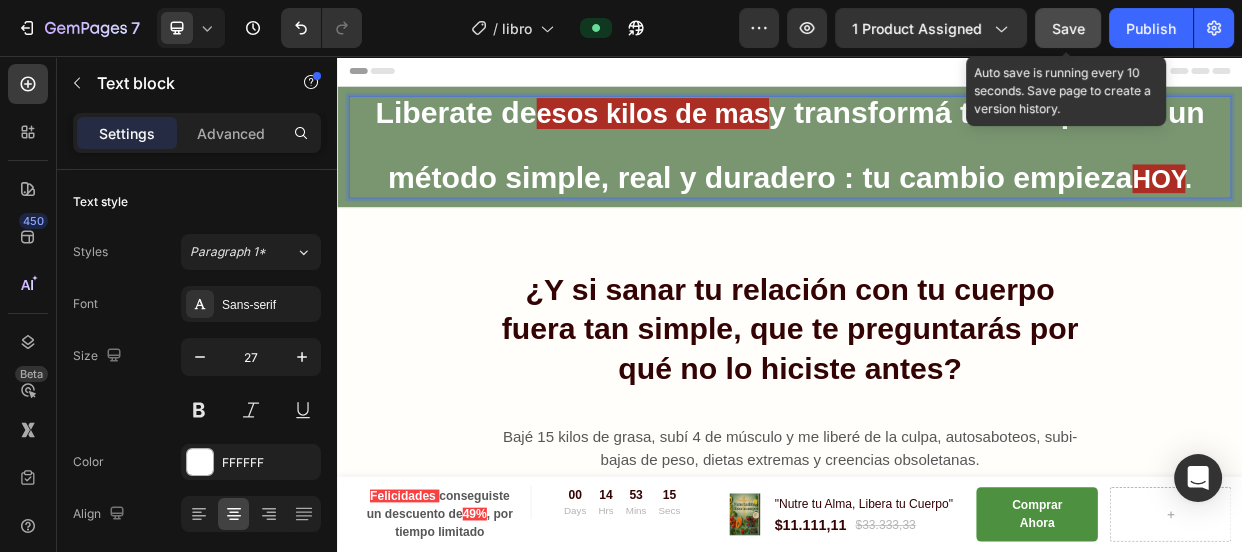 click on "esos kilos de mas" at bounding box center [755, 132] 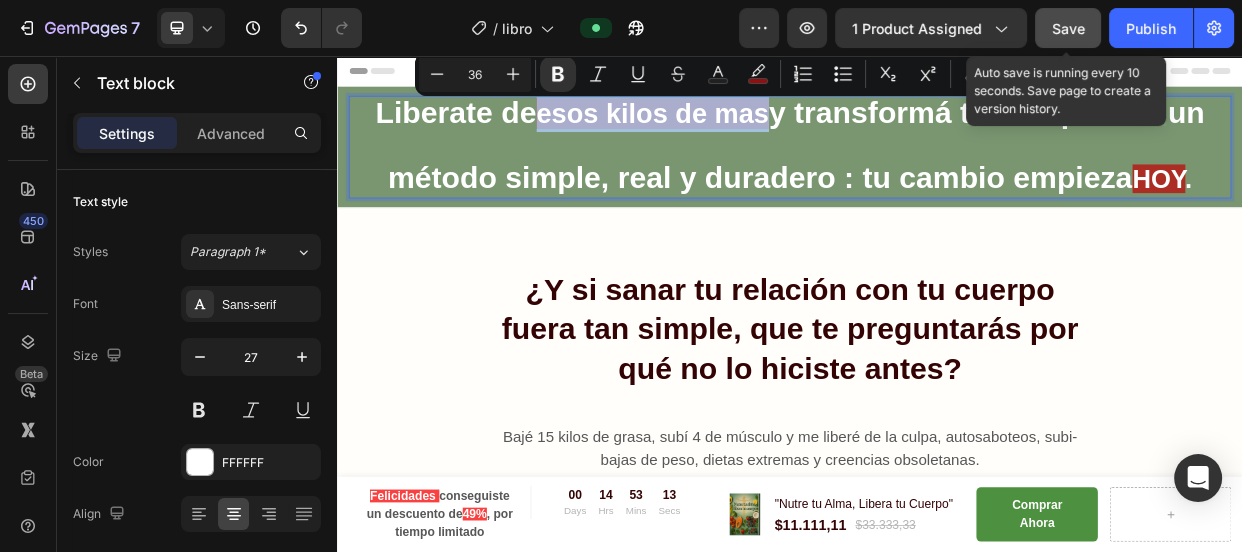drag, startPoint x: 899, startPoint y: 136, endPoint x: 606, endPoint y: 137, distance: 293.0017 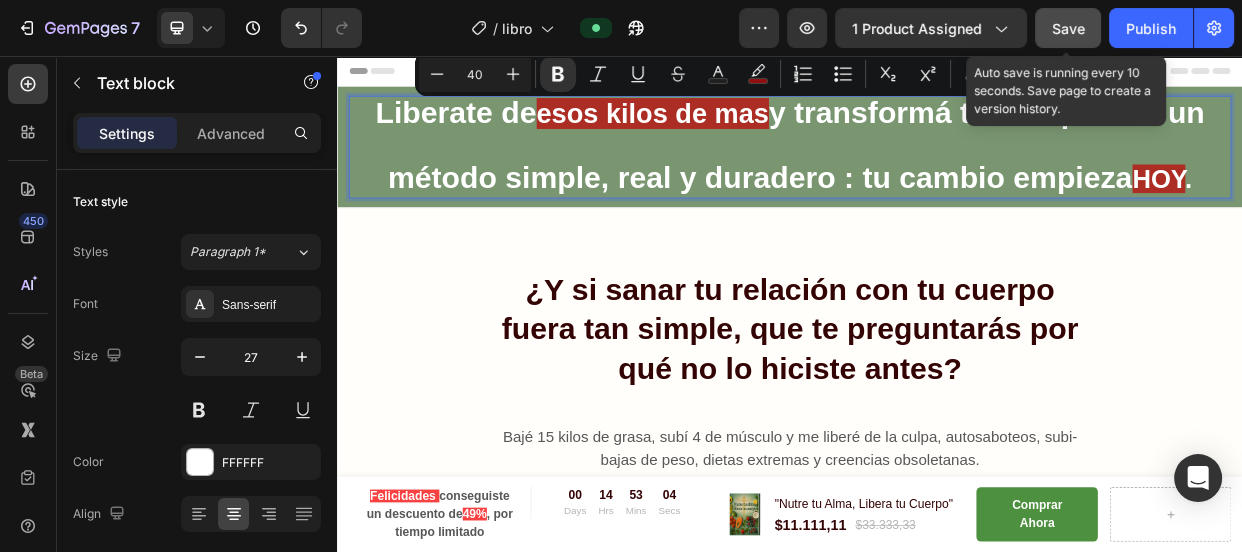 click on "método simple, real y duradero : tu cambio empieza" at bounding box center [897, 217] 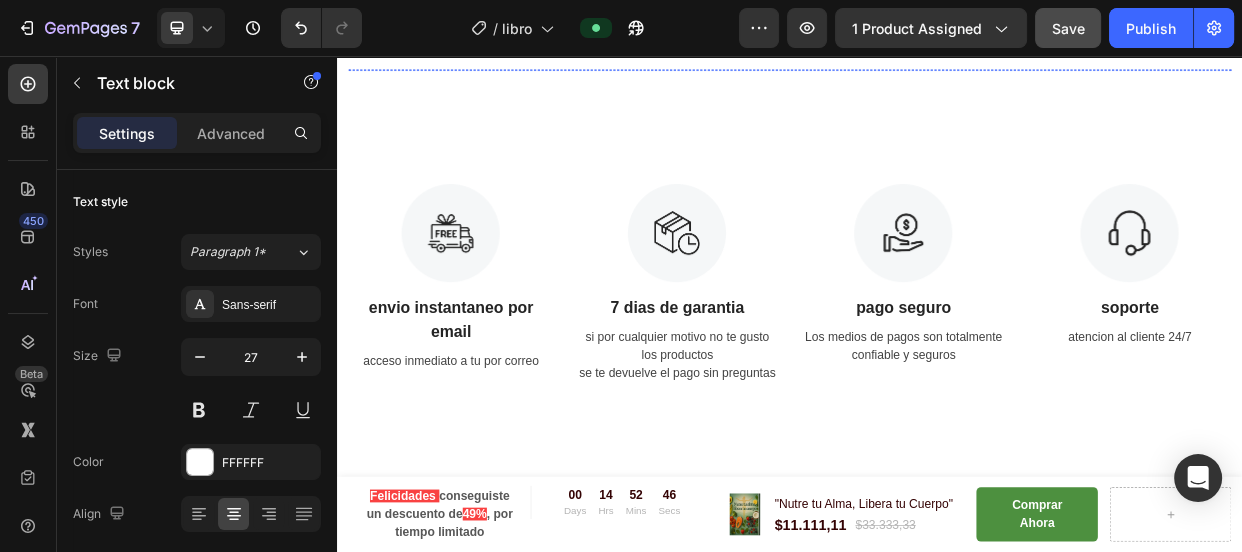 scroll, scrollTop: 7546, scrollLeft: 0, axis: vertical 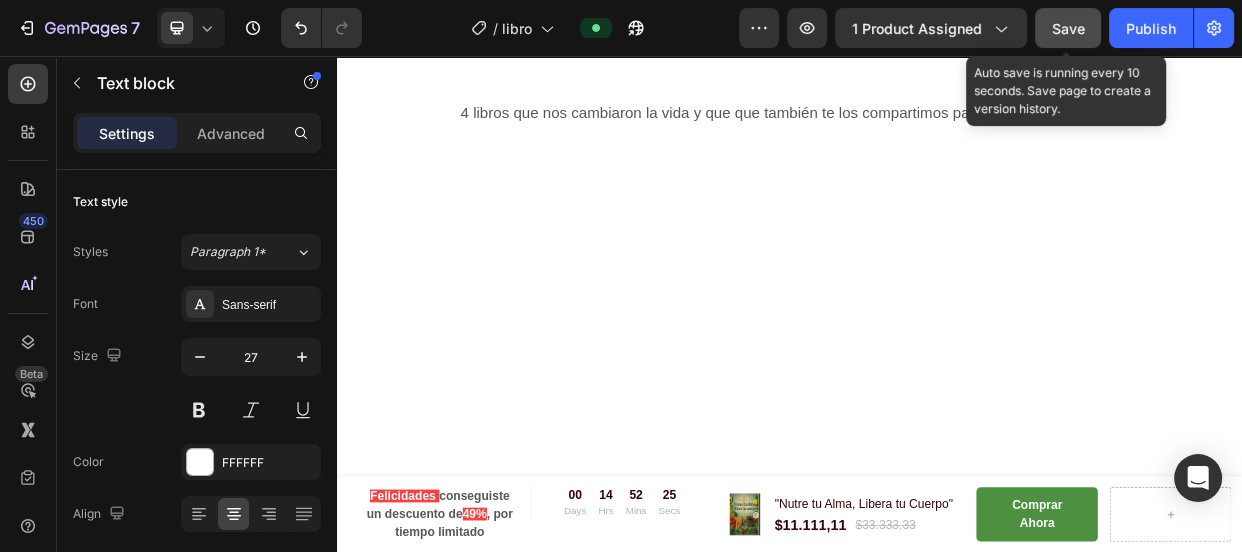 click on "Save" at bounding box center (1068, 28) 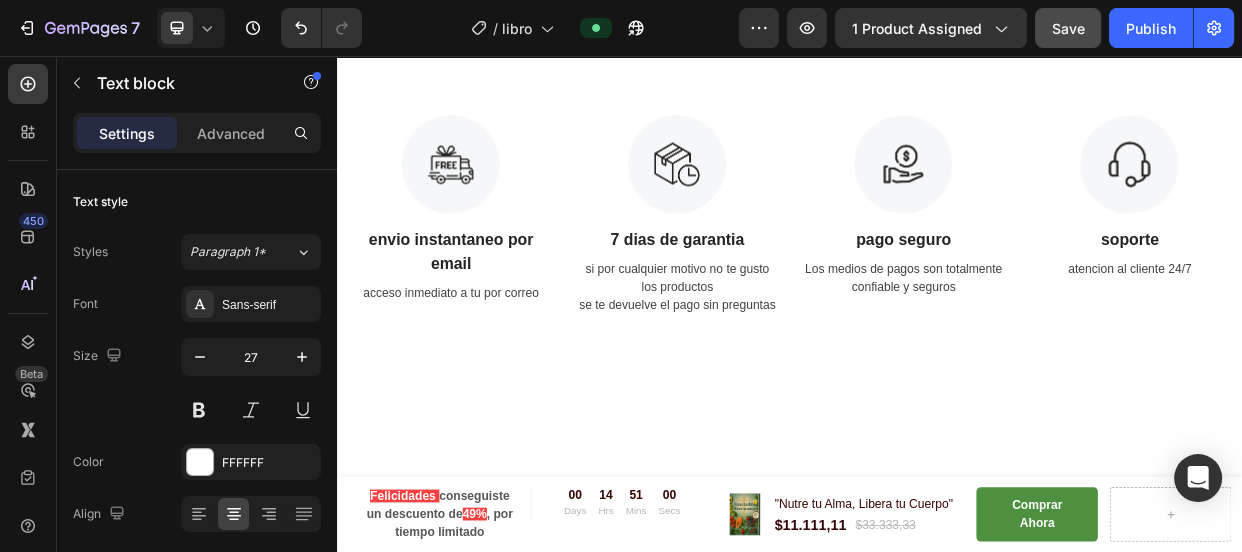 scroll, scrollTop: 7637, scrollLeft: 0, axis: vertical 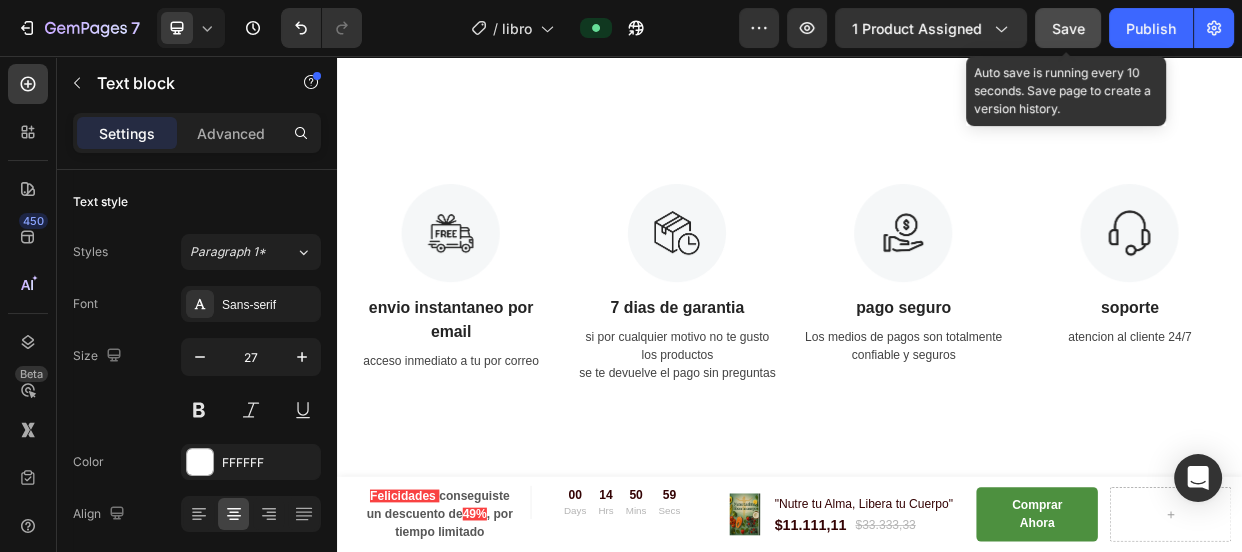 click on "Save" at bounding box center (1068, 28) 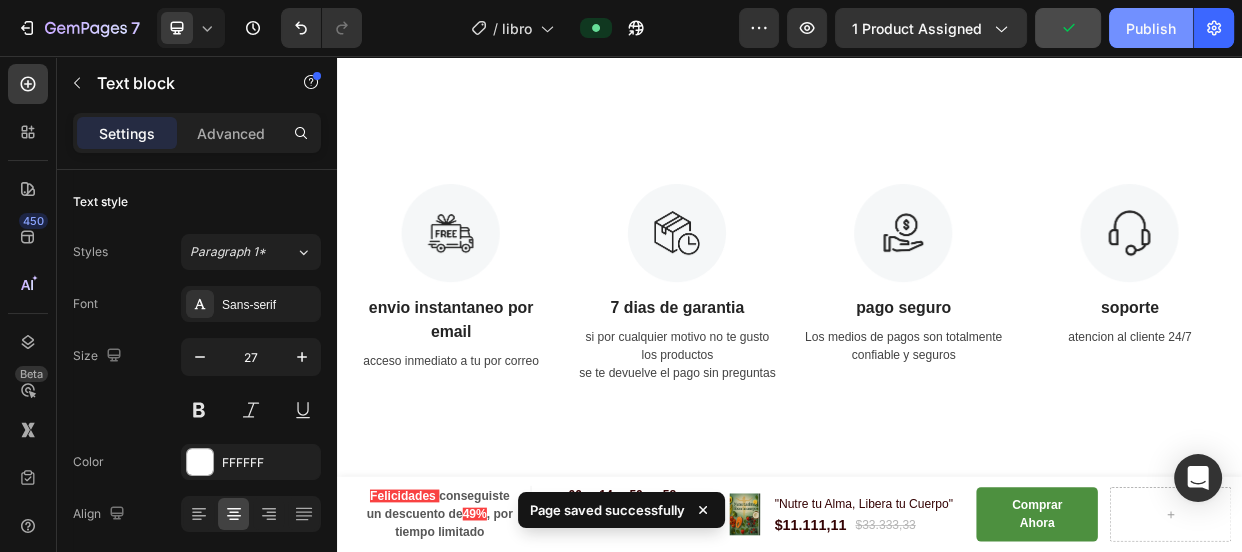 click on "Publish" at bounding box center [1151, 28] 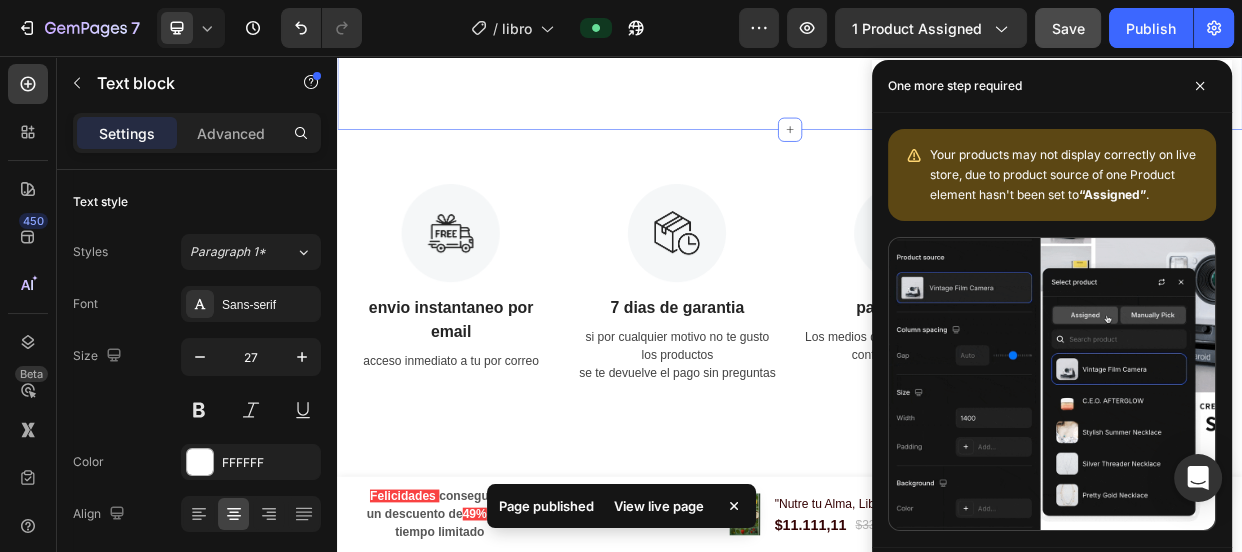 click on "BONOS DE REGALO  Heading Row 4 libros que nos cambiaron la vida y que que también te los compartimos para que no te falte nada Text block Image Image Image Image Carousel Section 9" at bounding box center [937, -2] 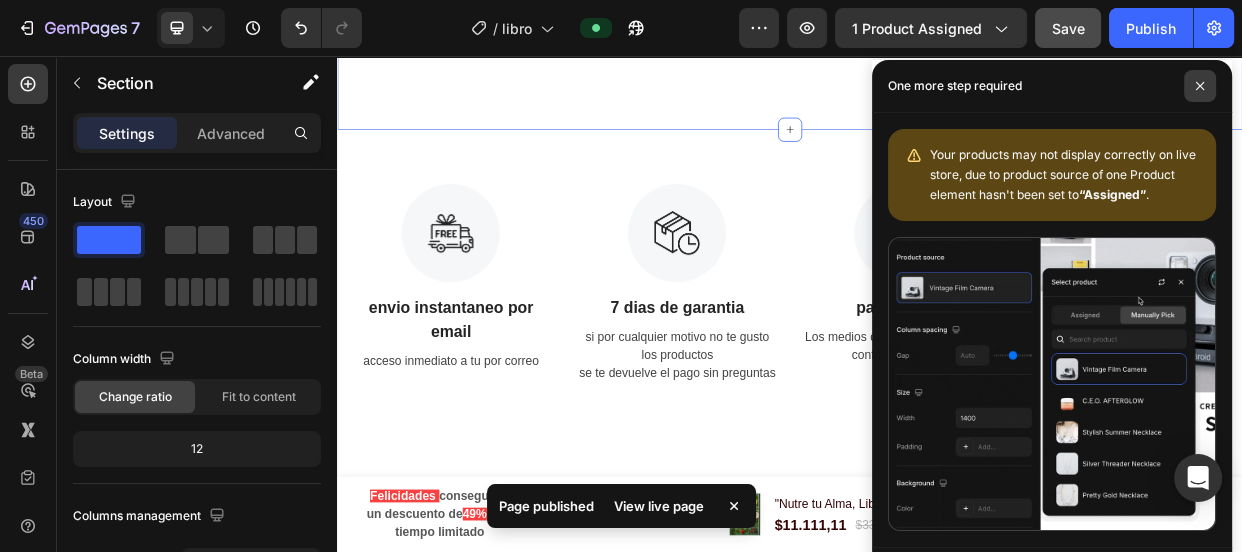 click 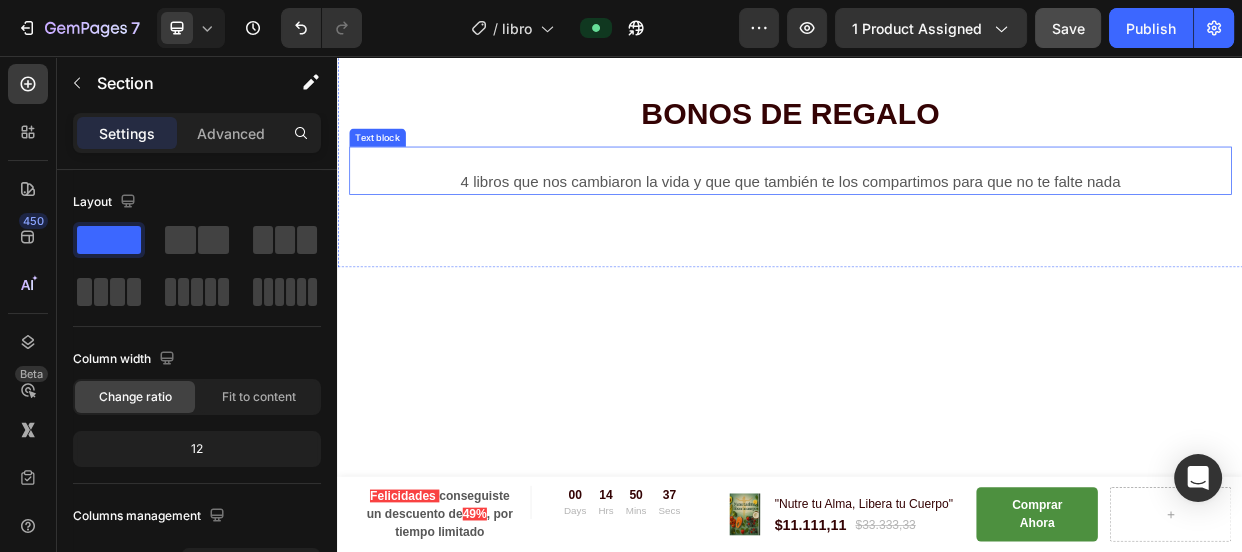 scroll, scrollTop: 7546, scrollLeft: 0, axis: vertical 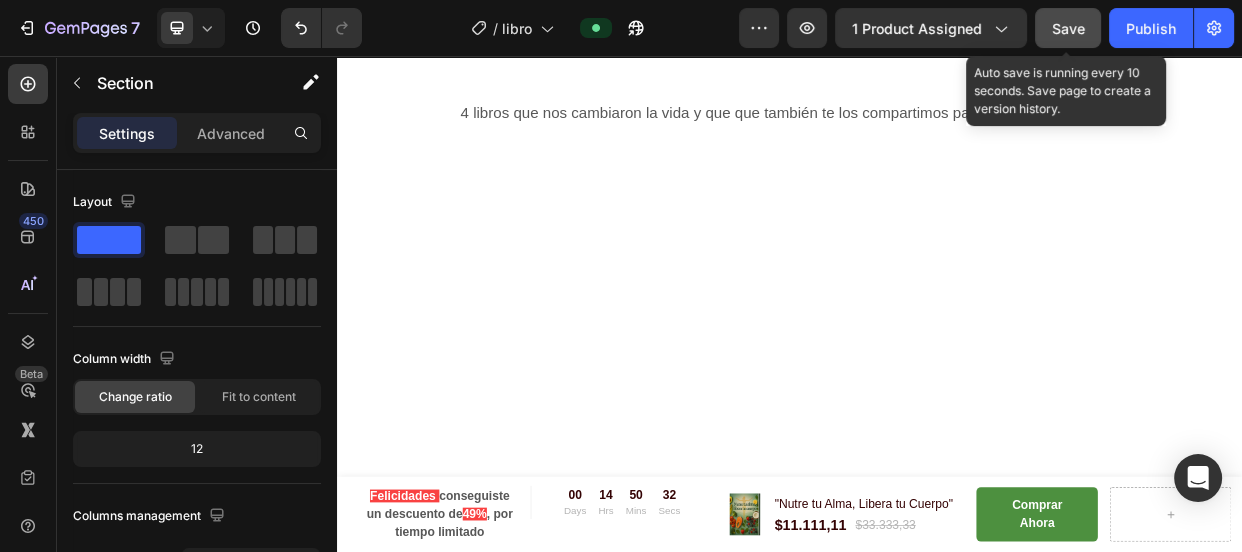 click on "Save" 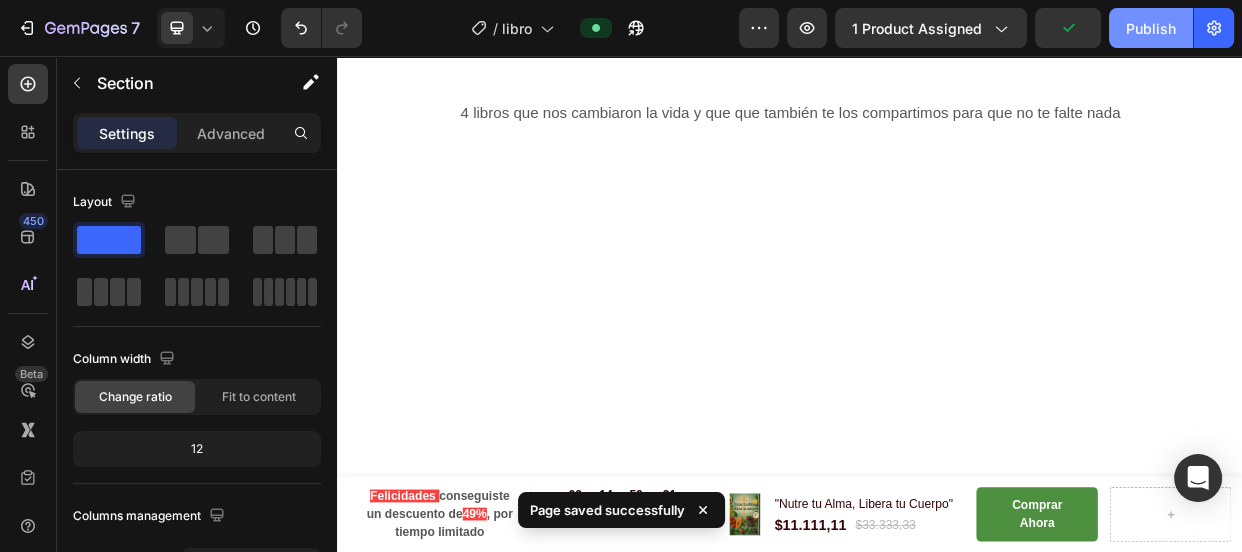 click on "Publish" 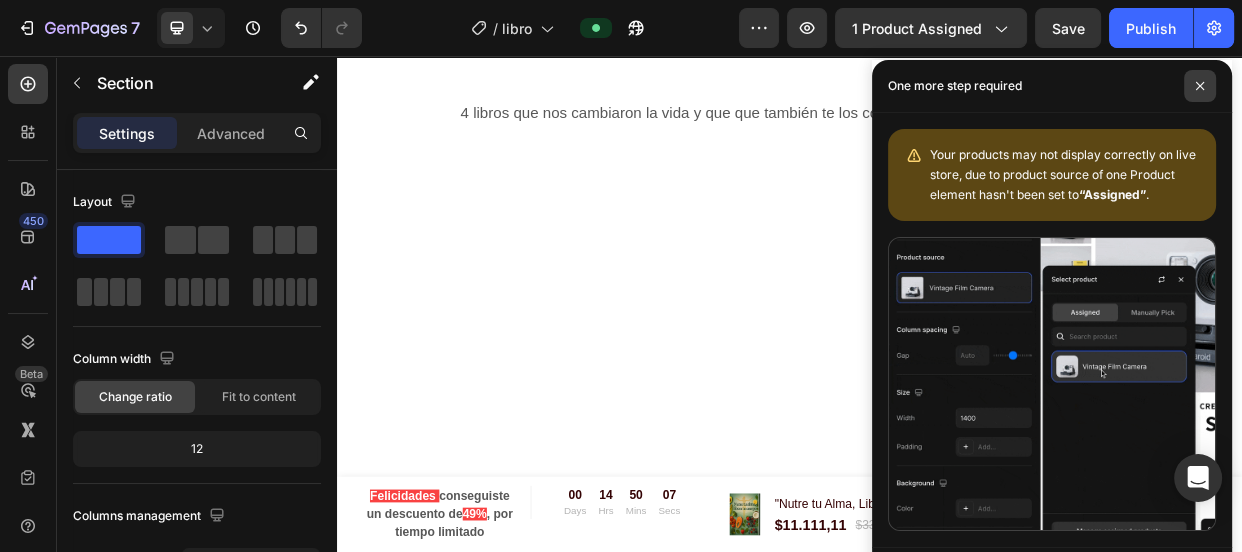 click at bounding box center (1200, 86) 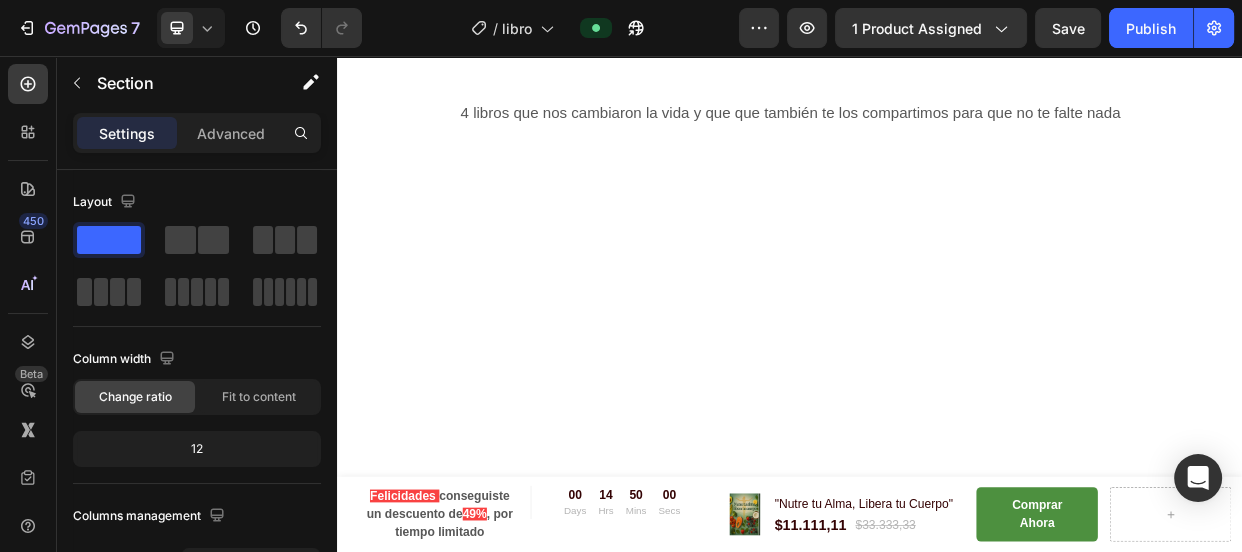 click on "BONOS DE REGALO  Heading Row 4 libros que nos cambiaron la vida y que que también te los compartimos para que no te falte nada Text block Image Image Image Image Carousel Section 9" at bounding box center (937, 89) 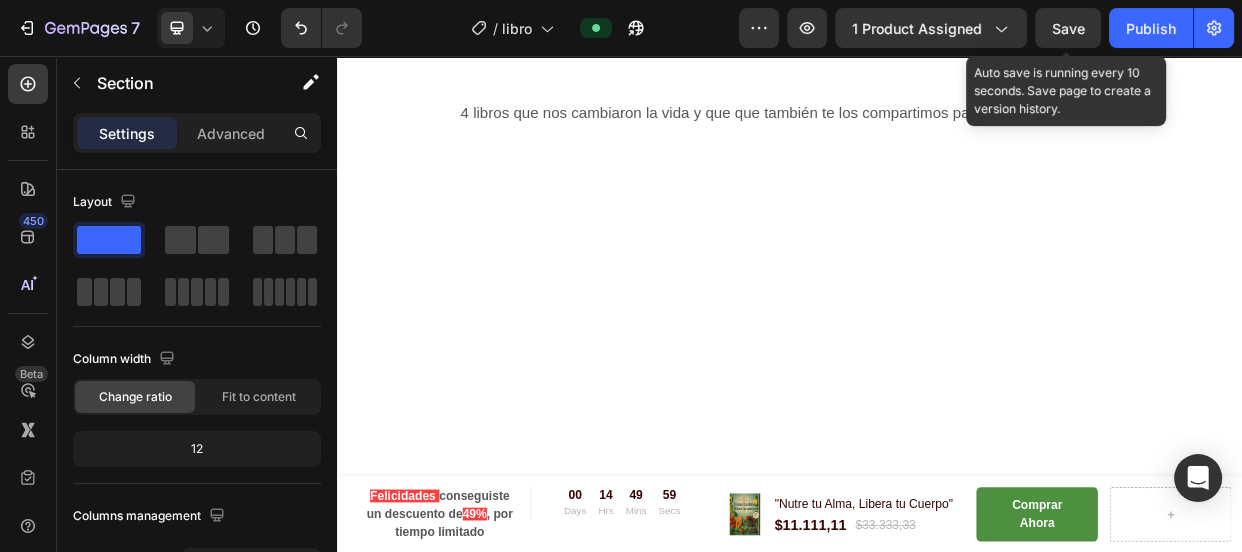 click on "Save" at bounding box center [1068, 28] 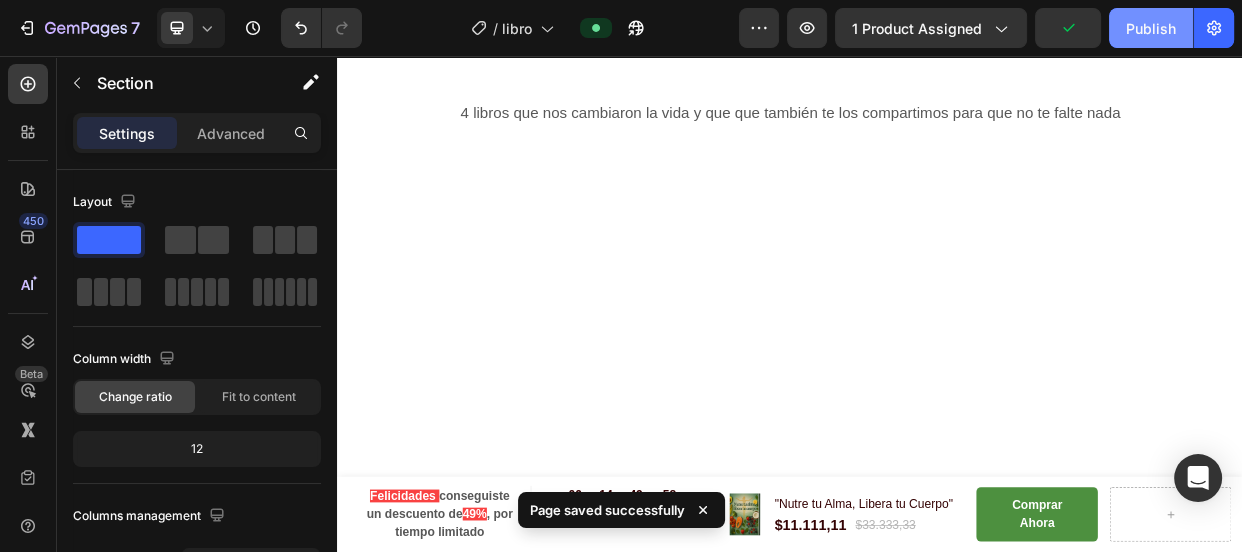 click on "Publish" at bounding box center (1151, 28) 